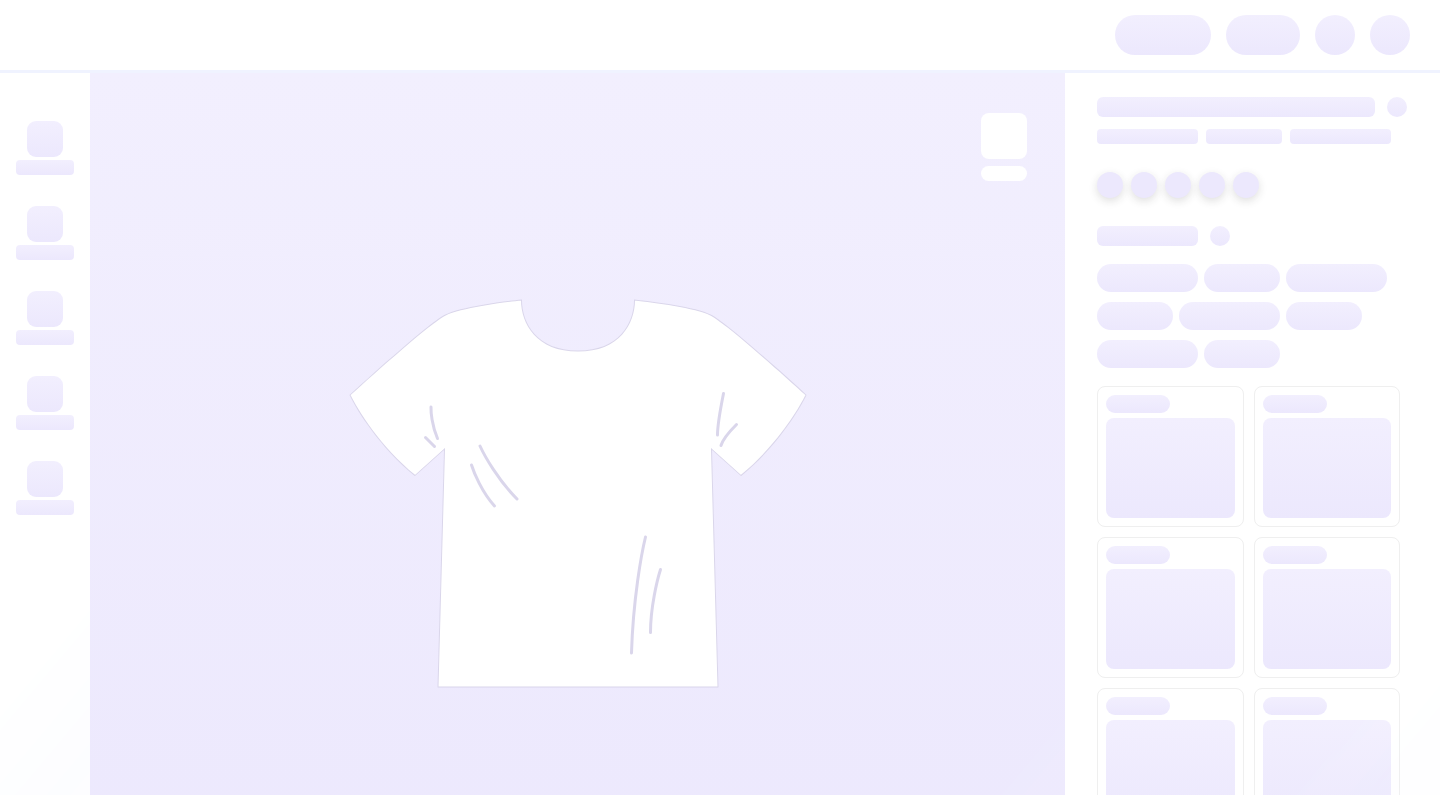 scroll, scrollTop: 0, scrollLeft: 0, axis: both 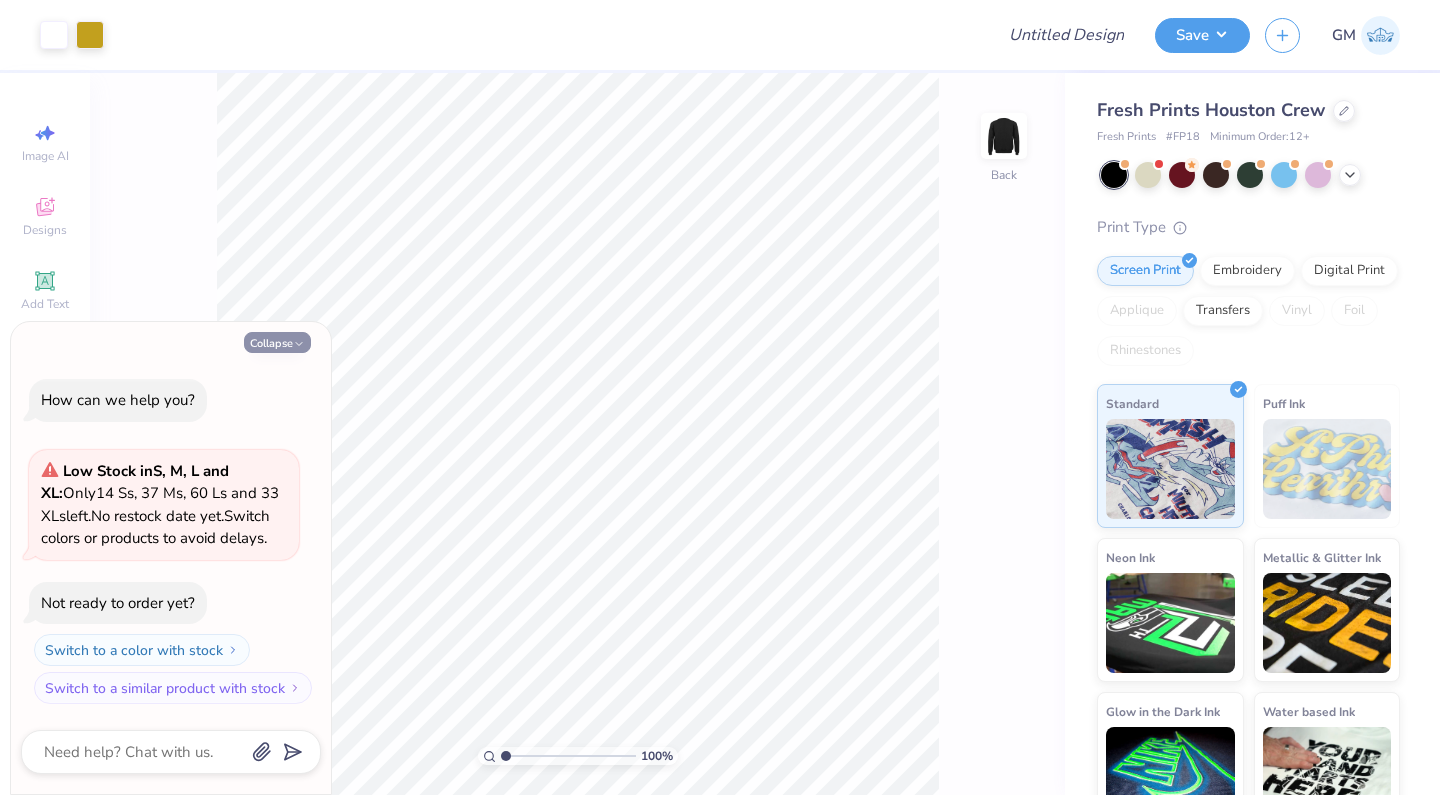 click 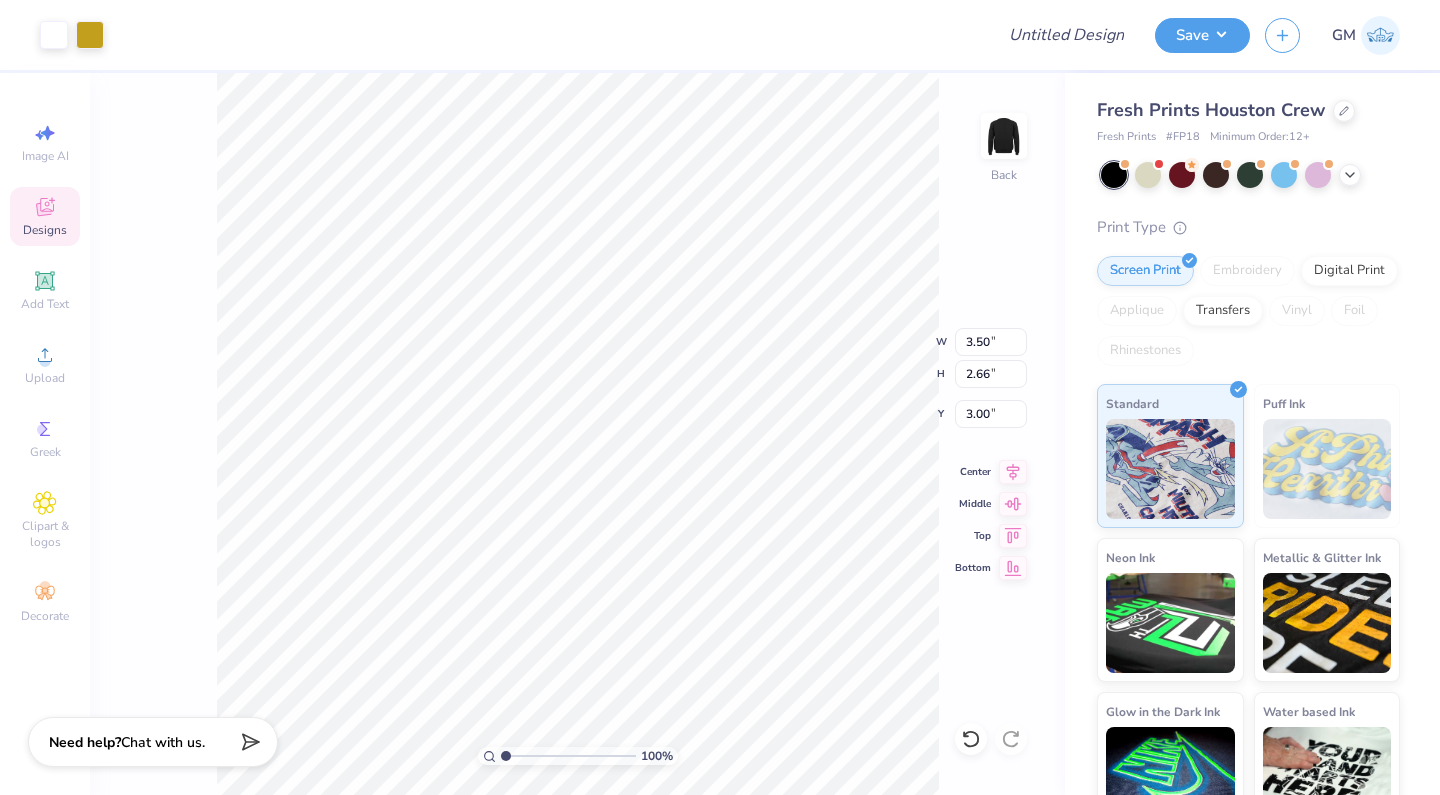 type on "12.37" 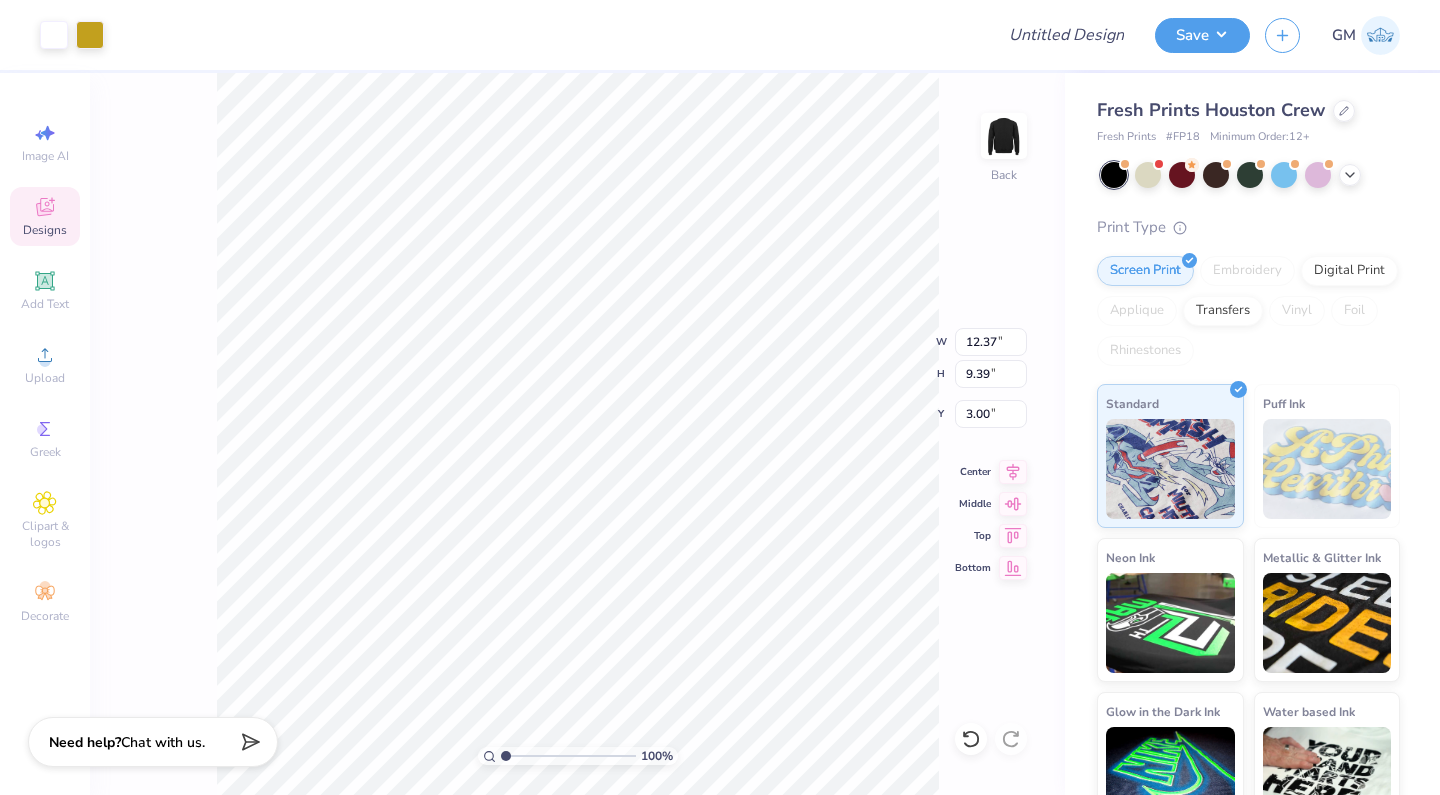 type on "5.69" 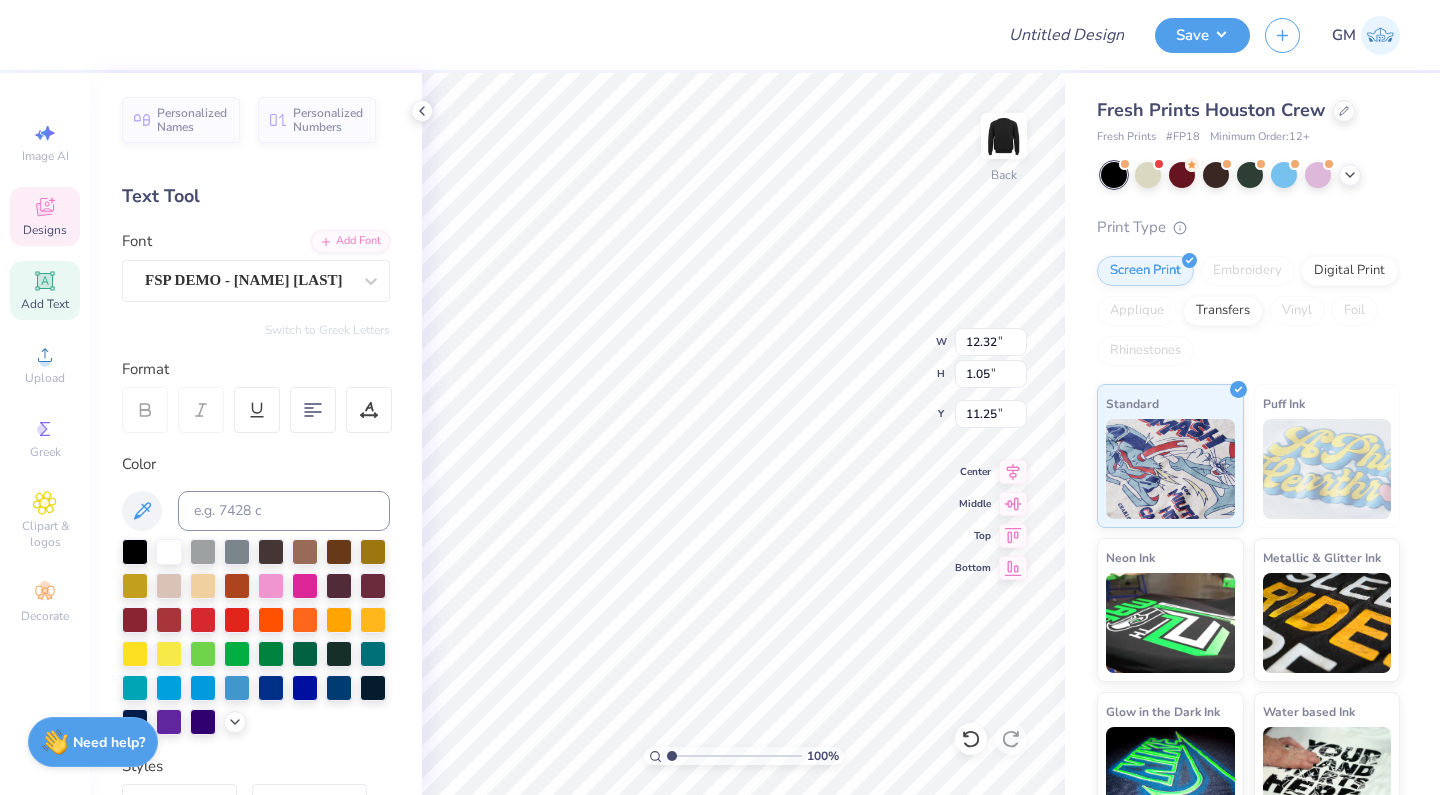 scroll, scrollTop: 0, scrollLeft: 3, axis: horizontal 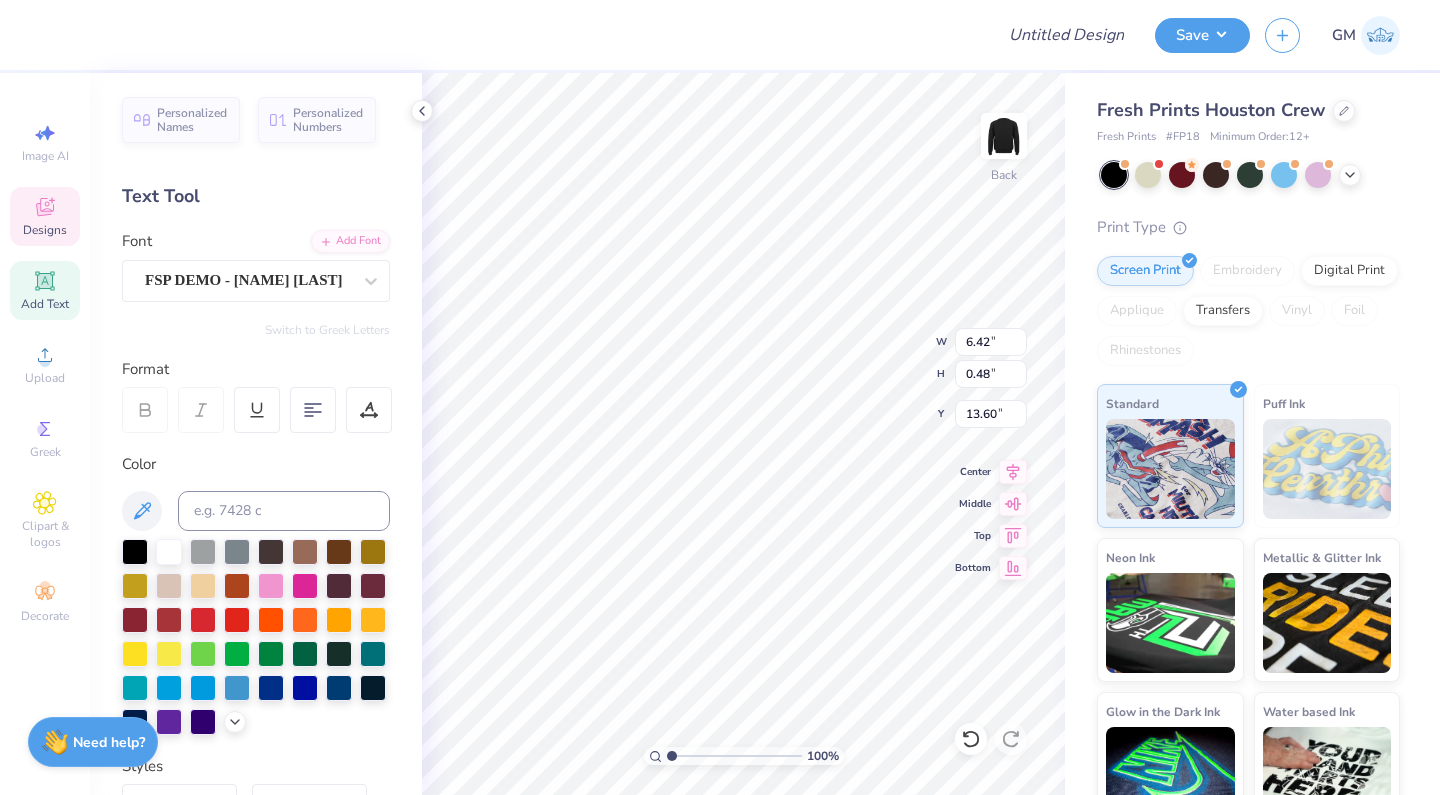 type on "C" 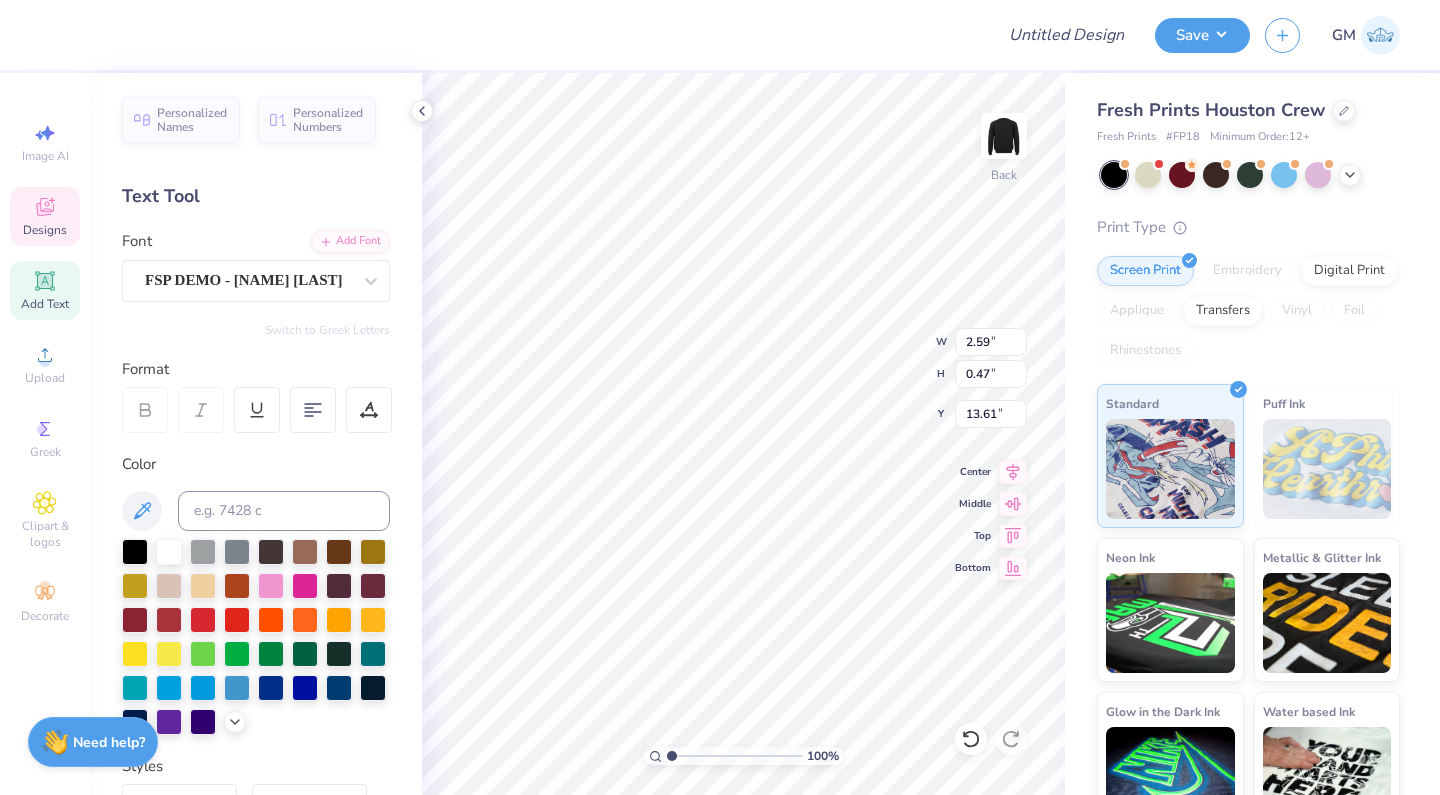 type on "5.44" 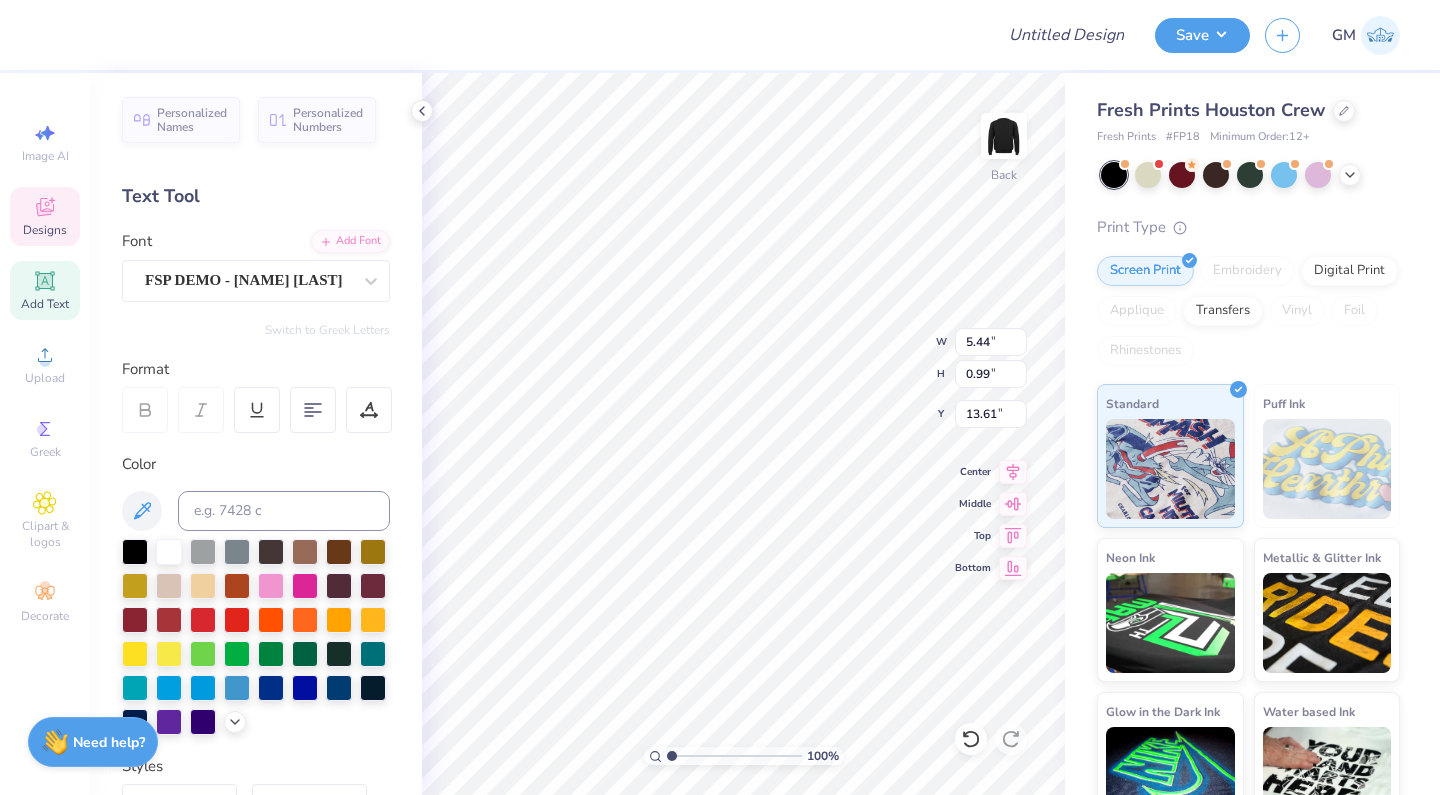 type on "5.76" 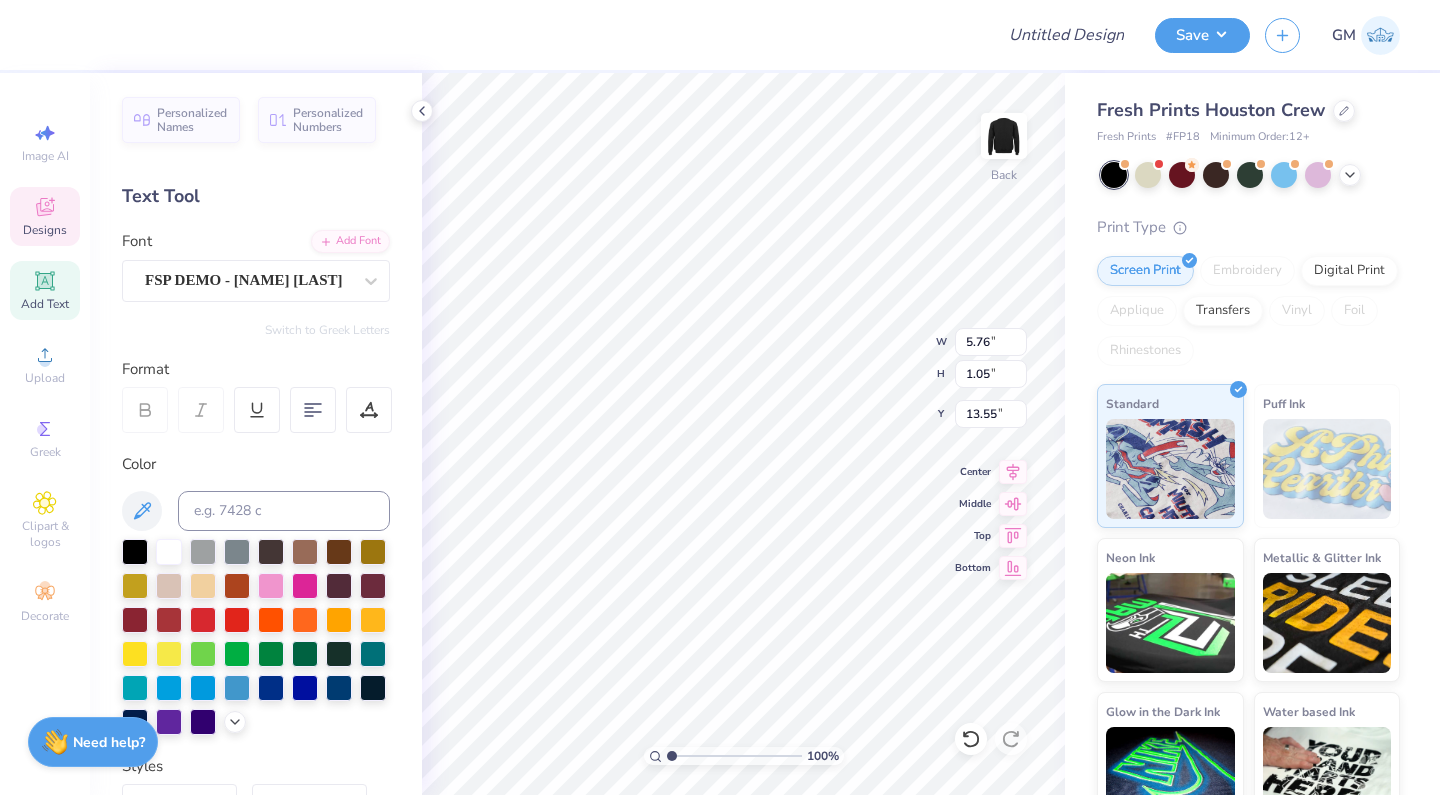 type on "13.46" 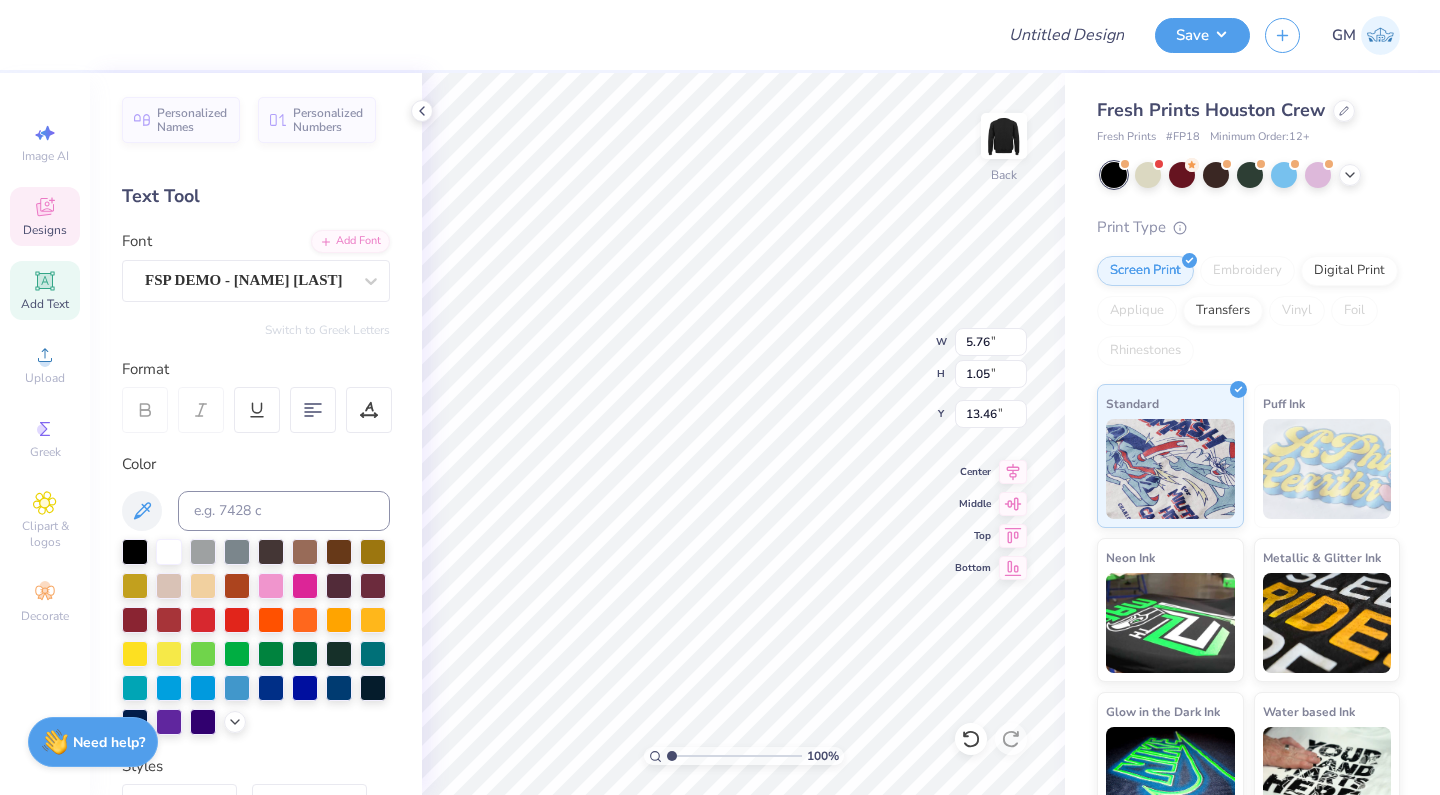 type on "7.22" 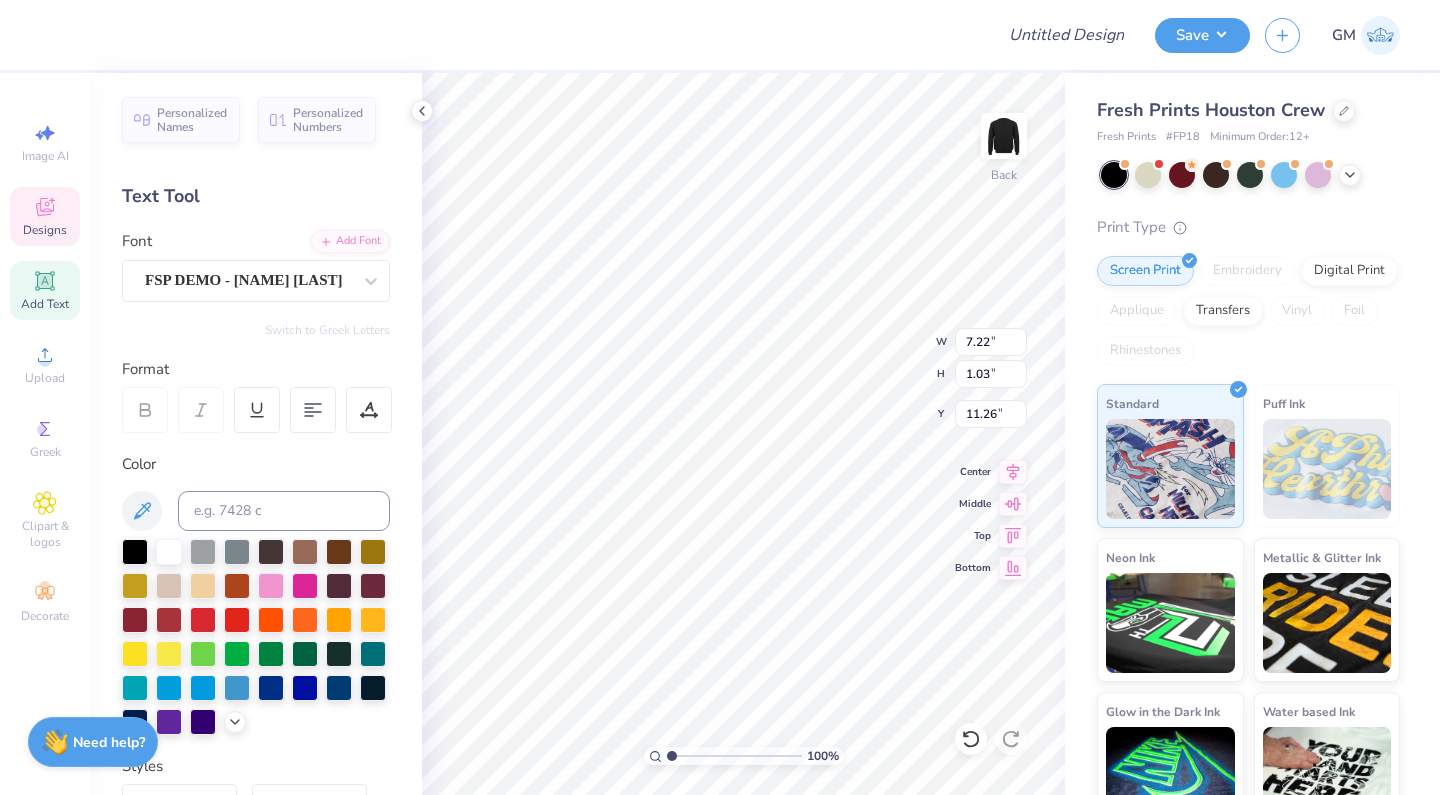 type on "8.06" 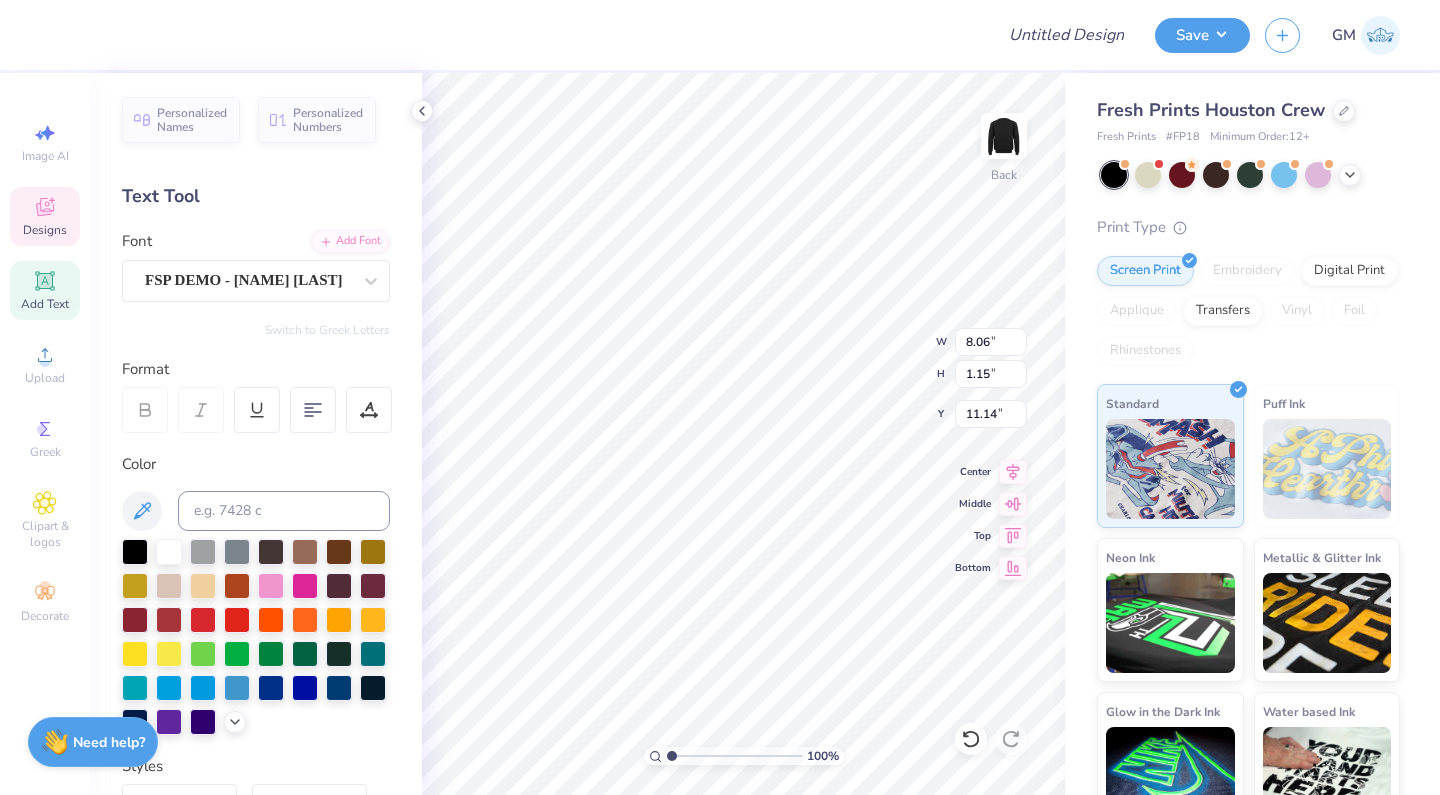 type on "11.25" 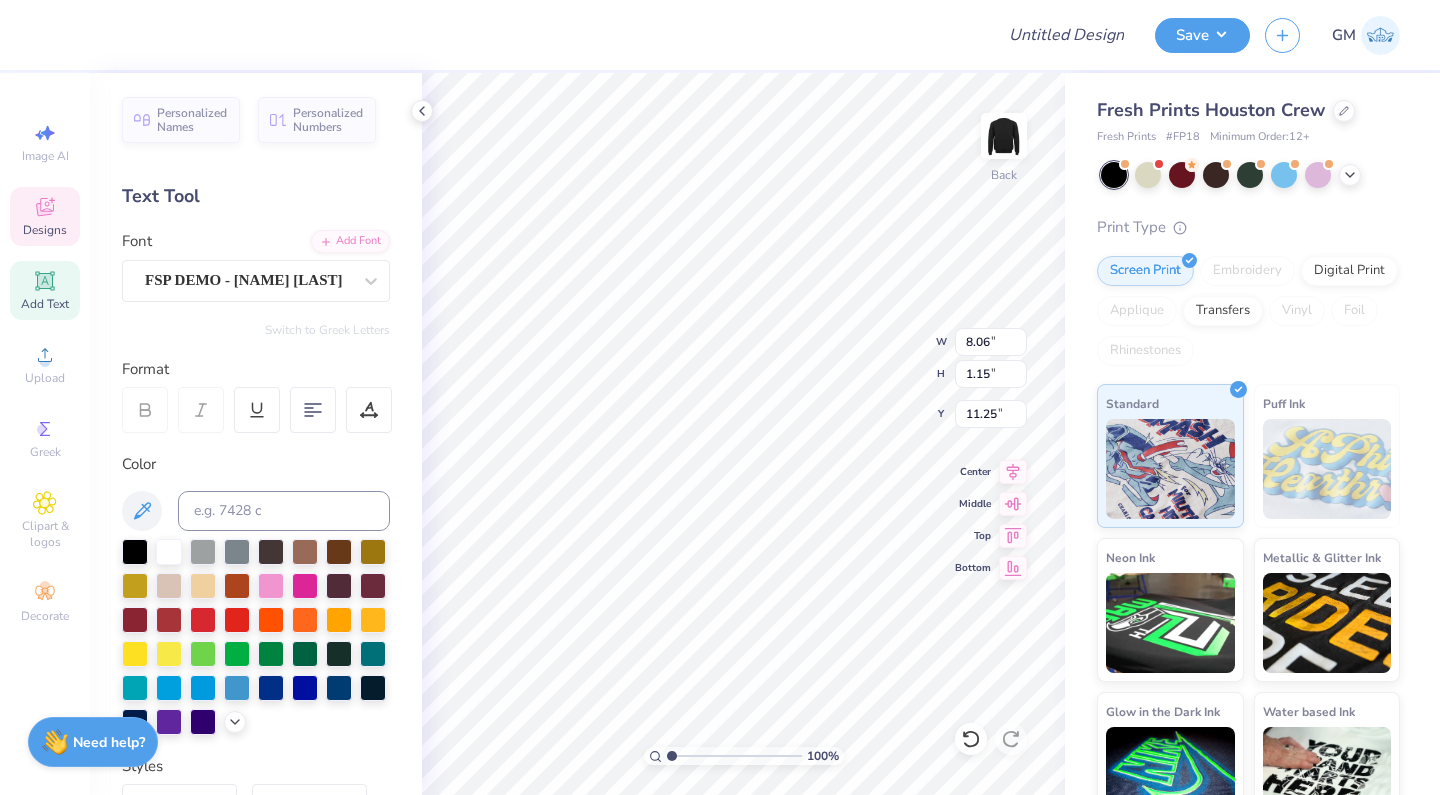 type on "9.06" 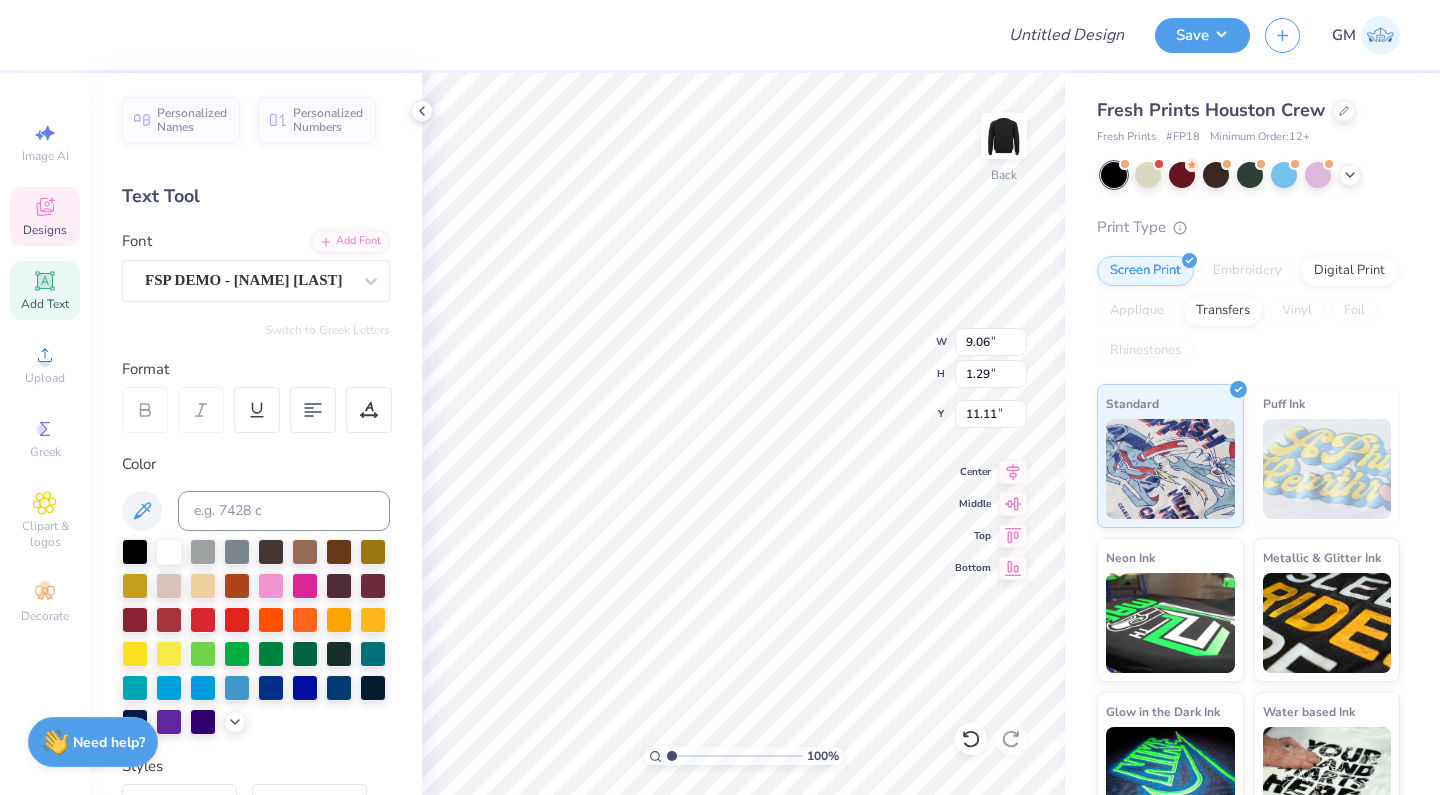 type on "11.25" 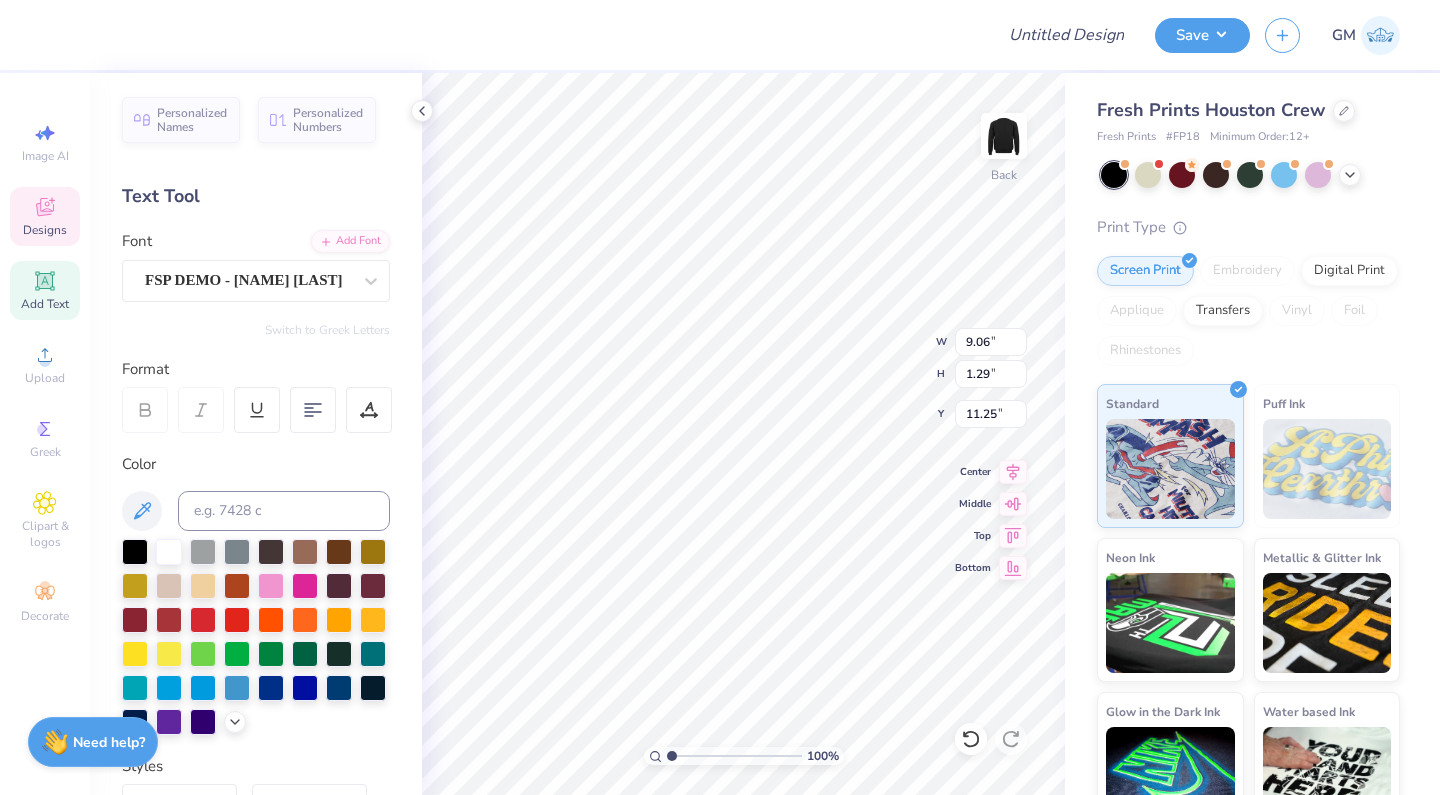 type on "10.15" 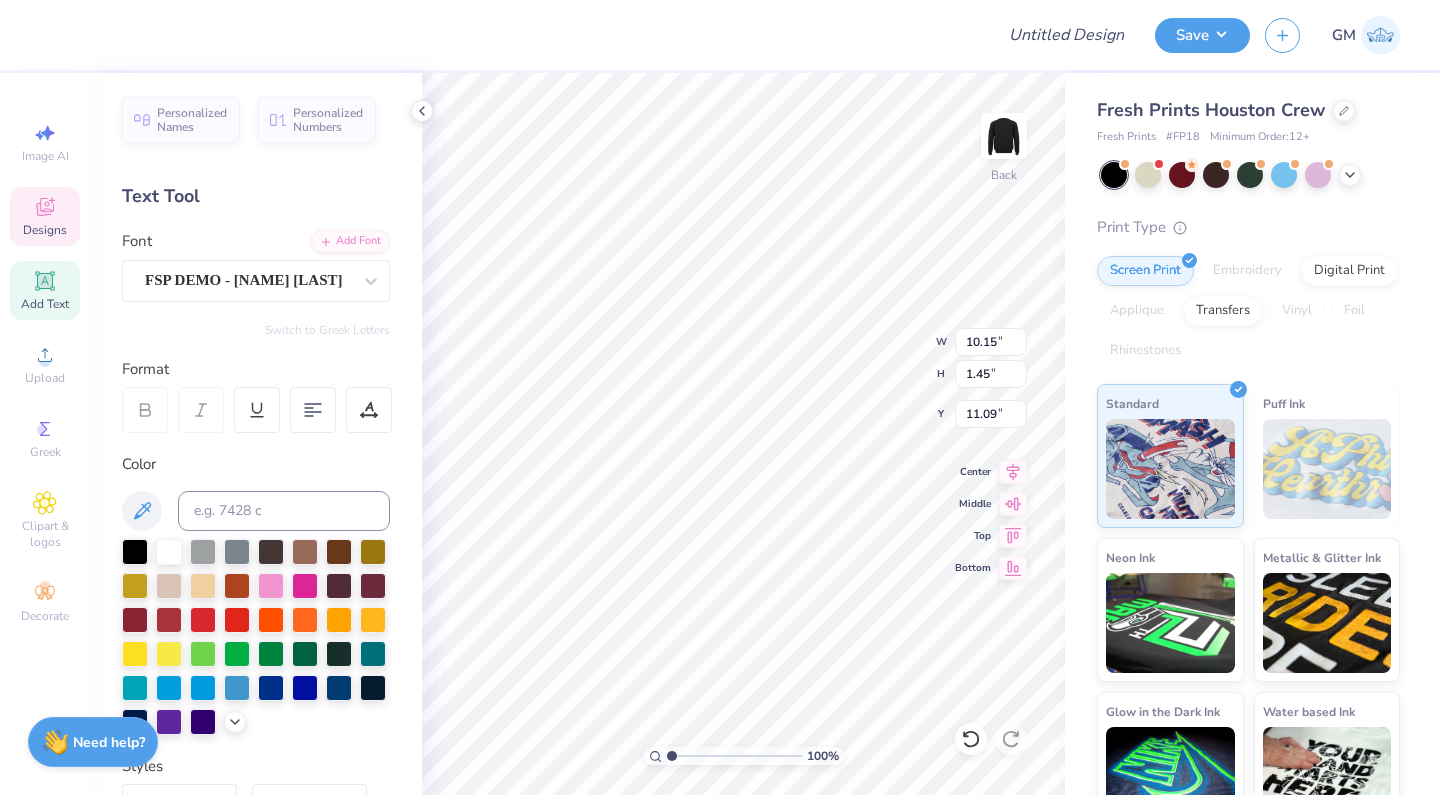 type on "11.25" 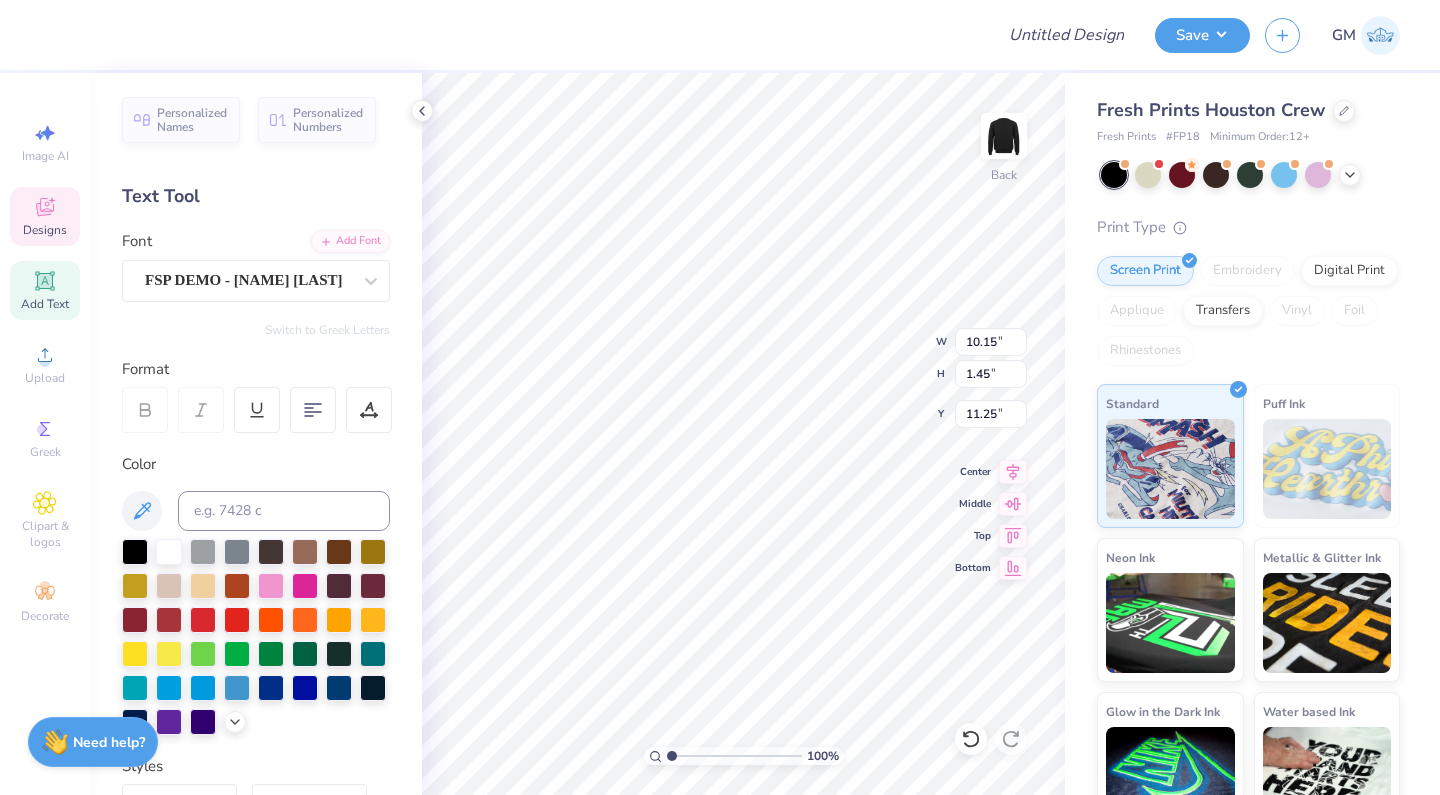 type on "11.37" 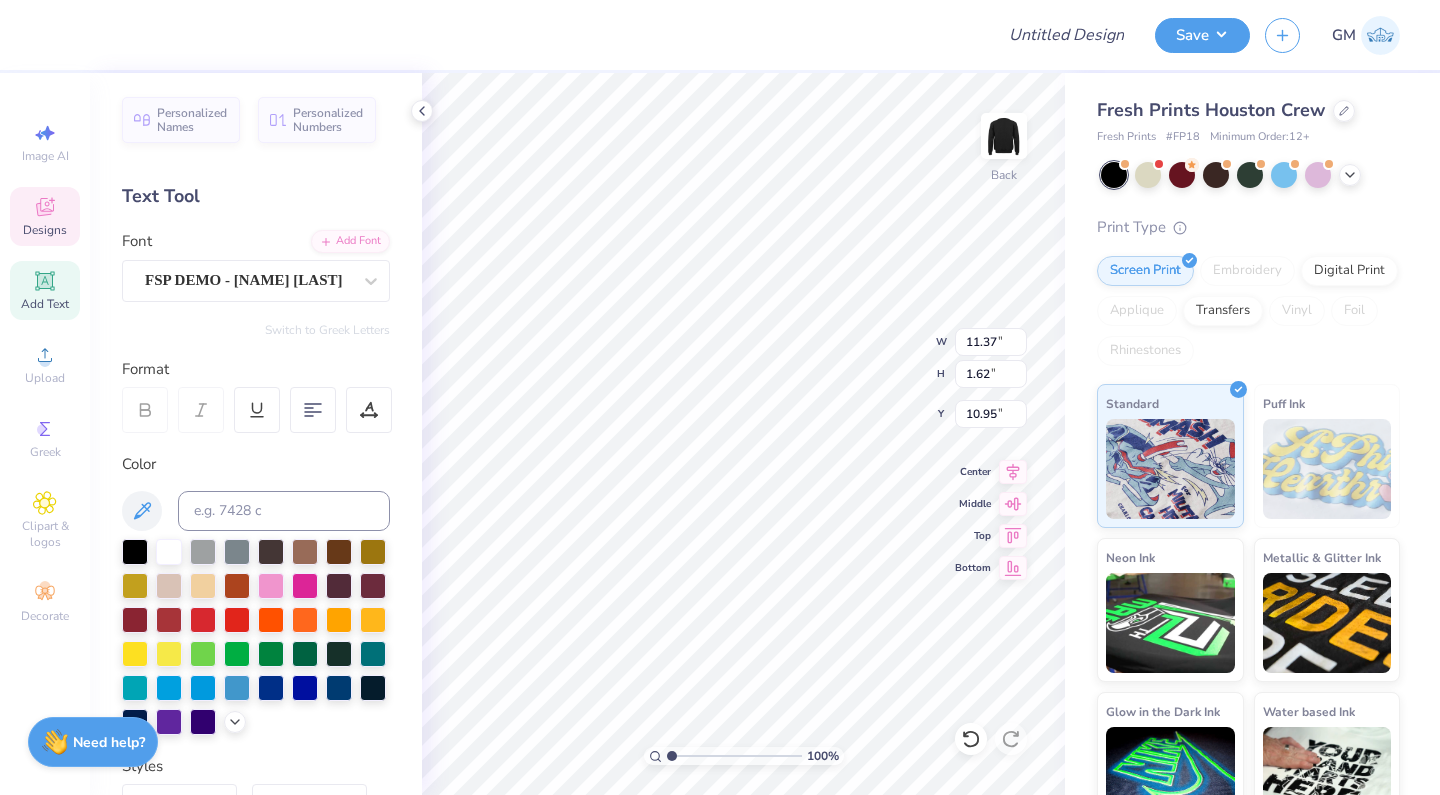 type on "11.25" 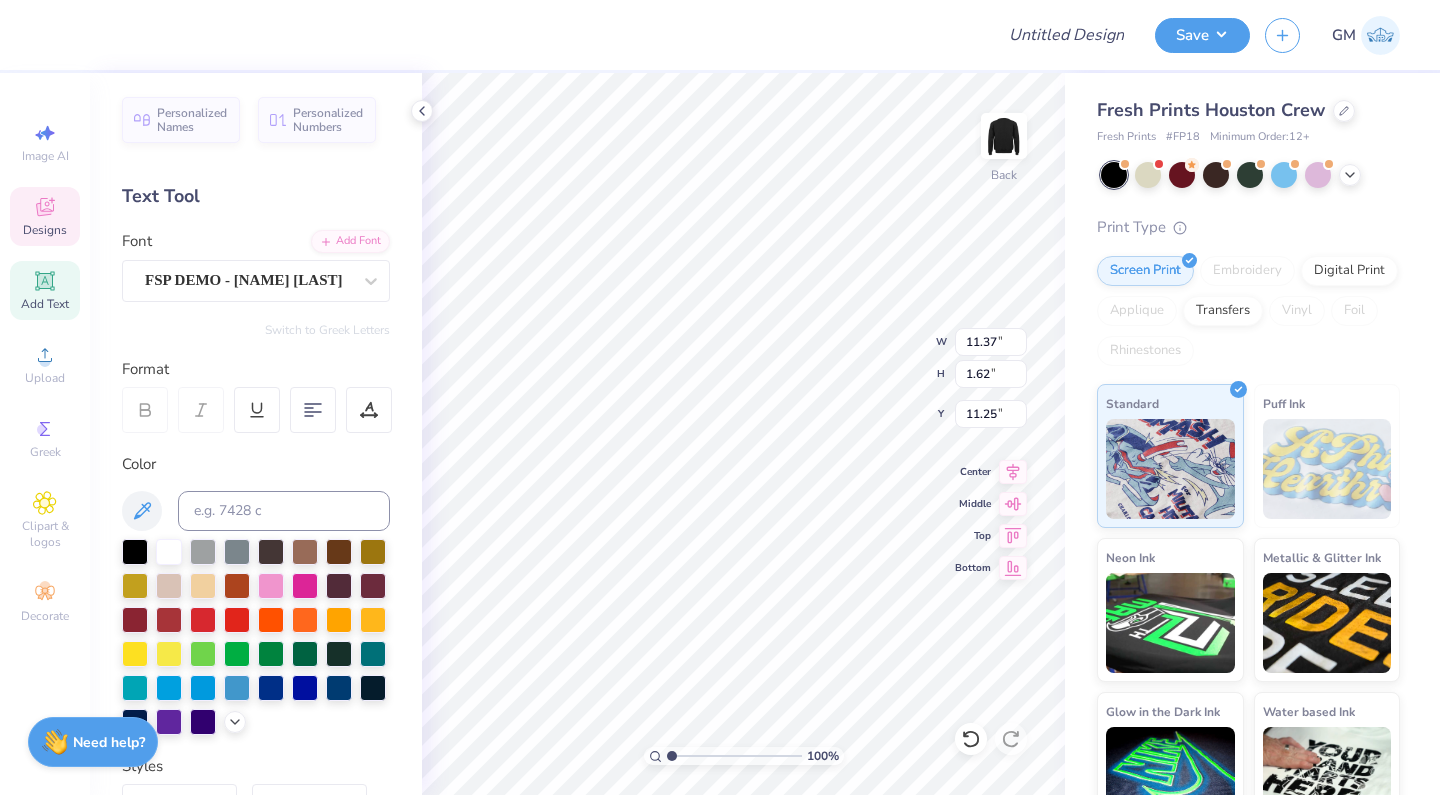 type on "10.16" 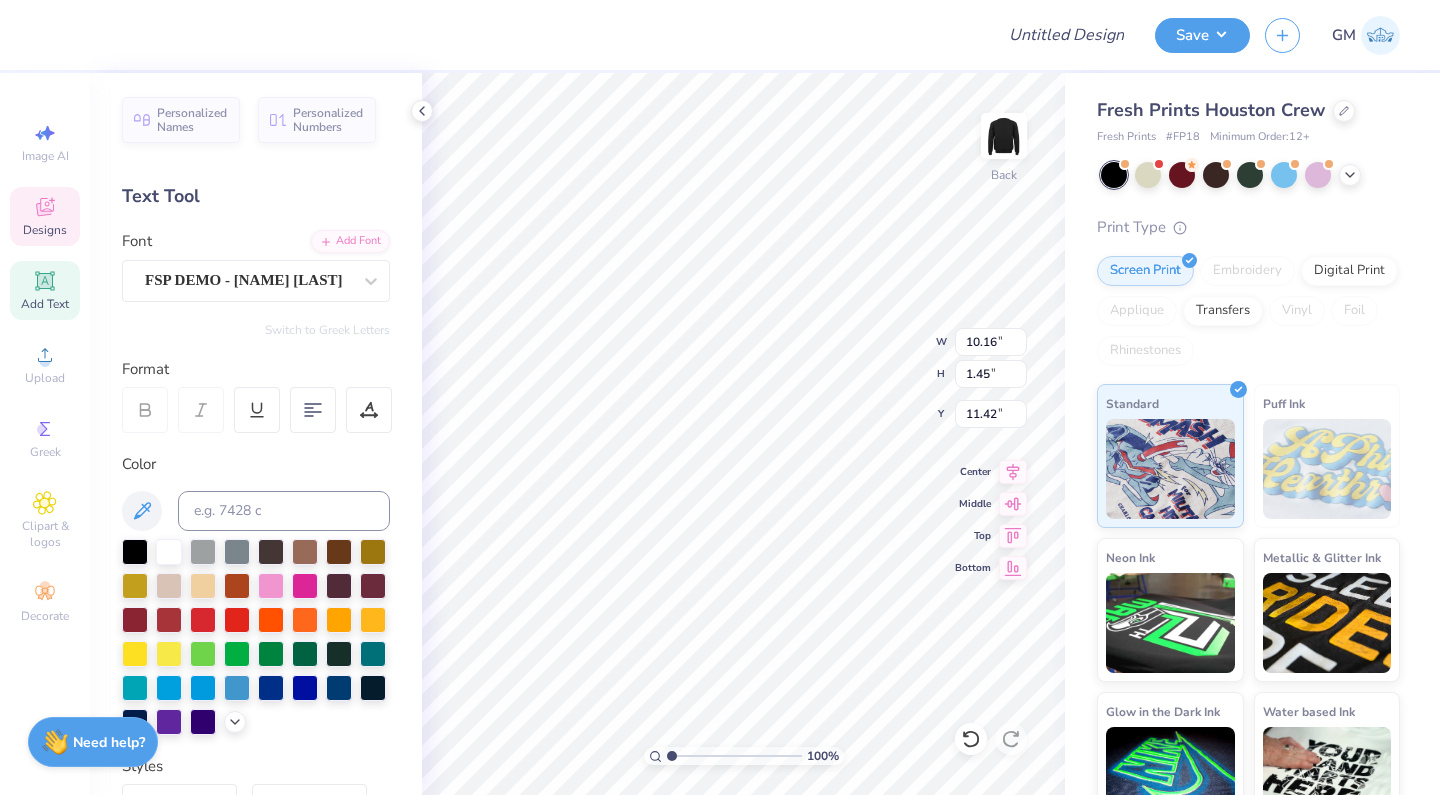 type on "11.25" 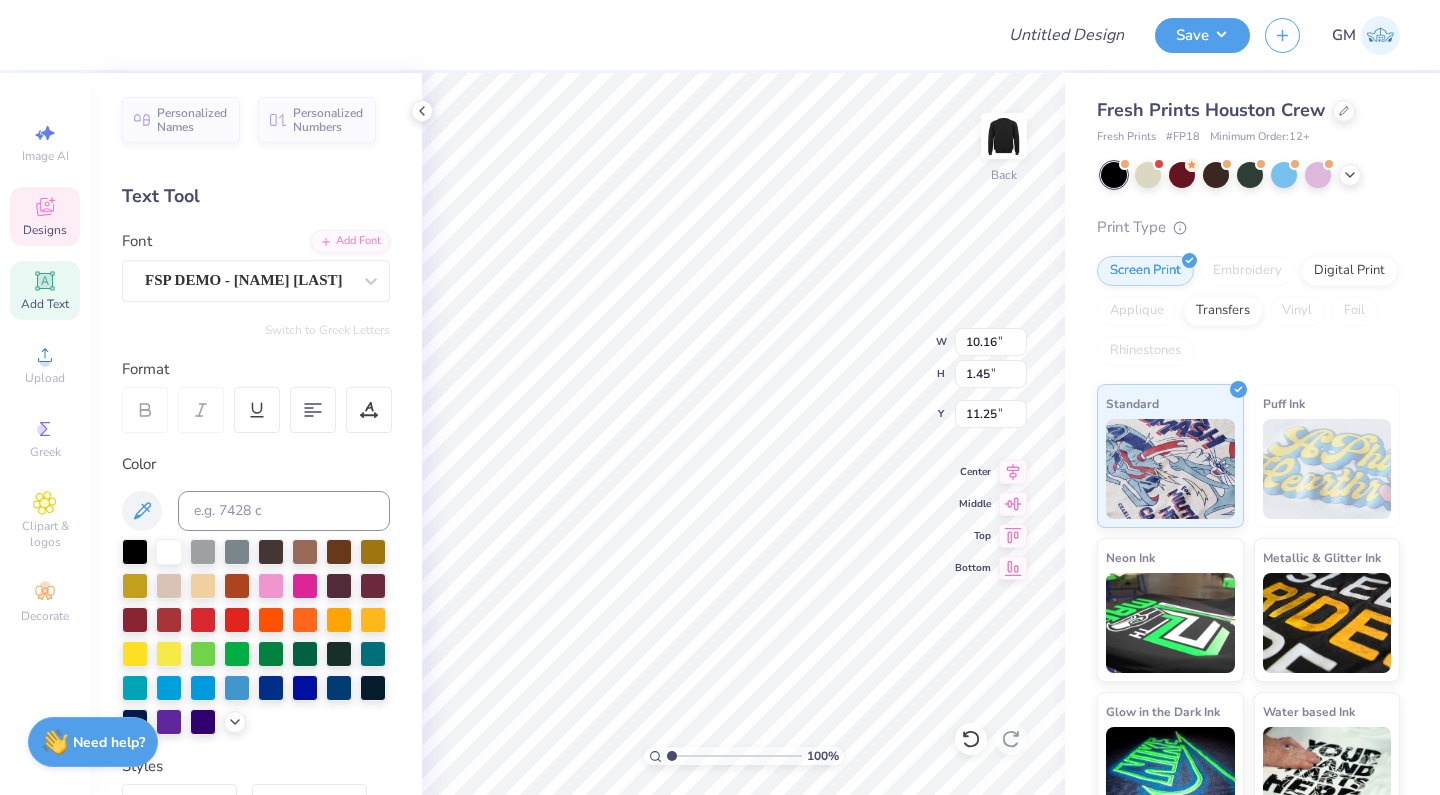 type on "9.37" 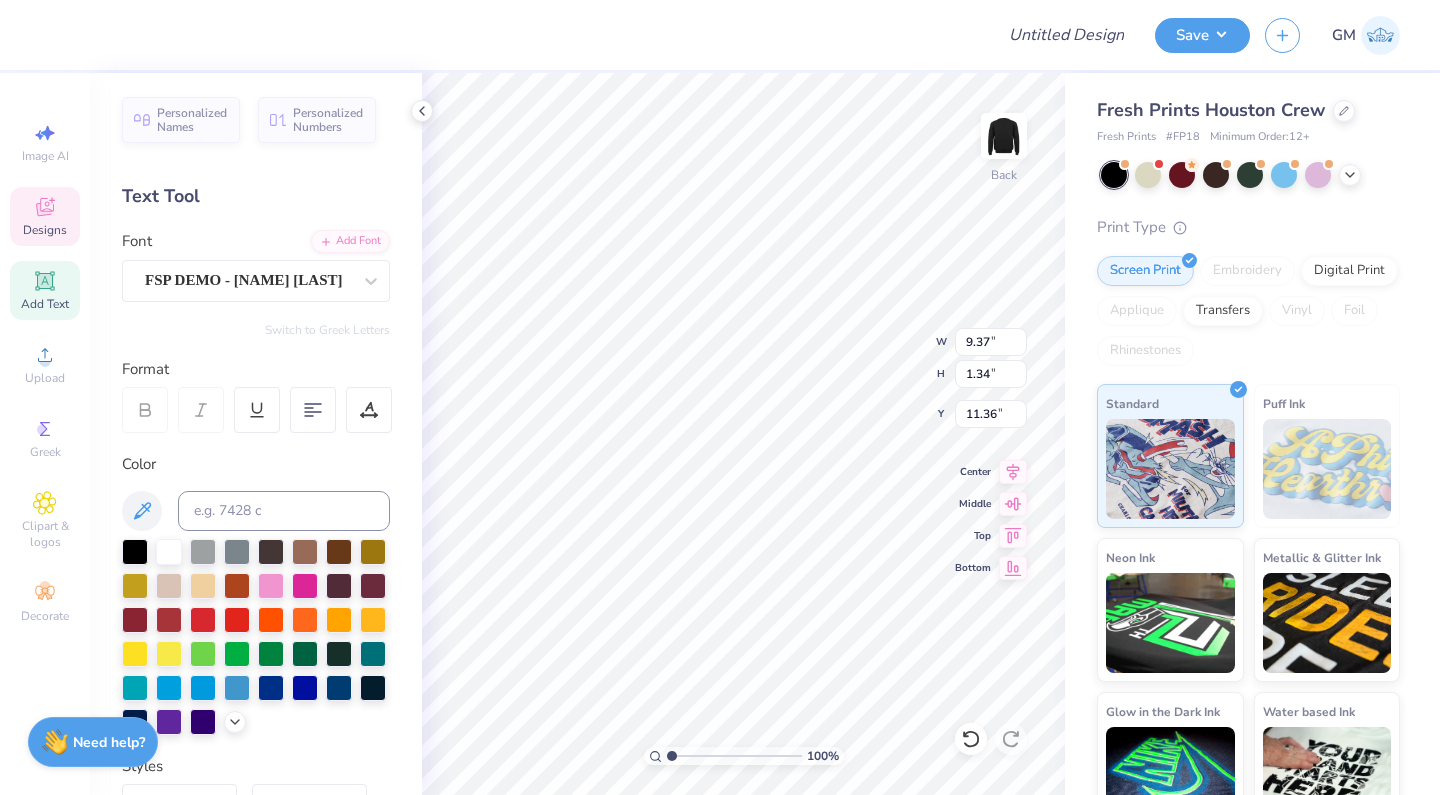 type on "11.25" 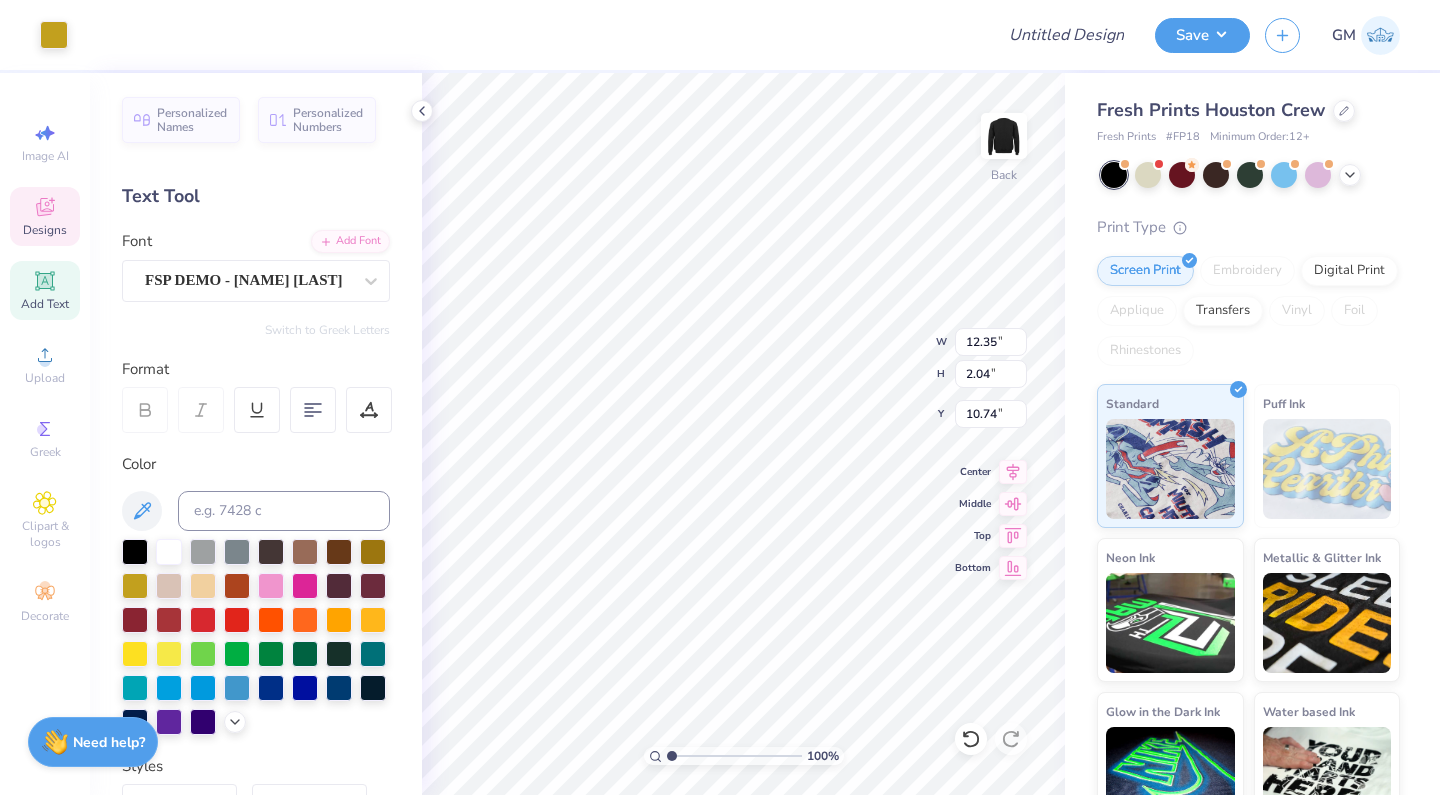 type on "11.25" 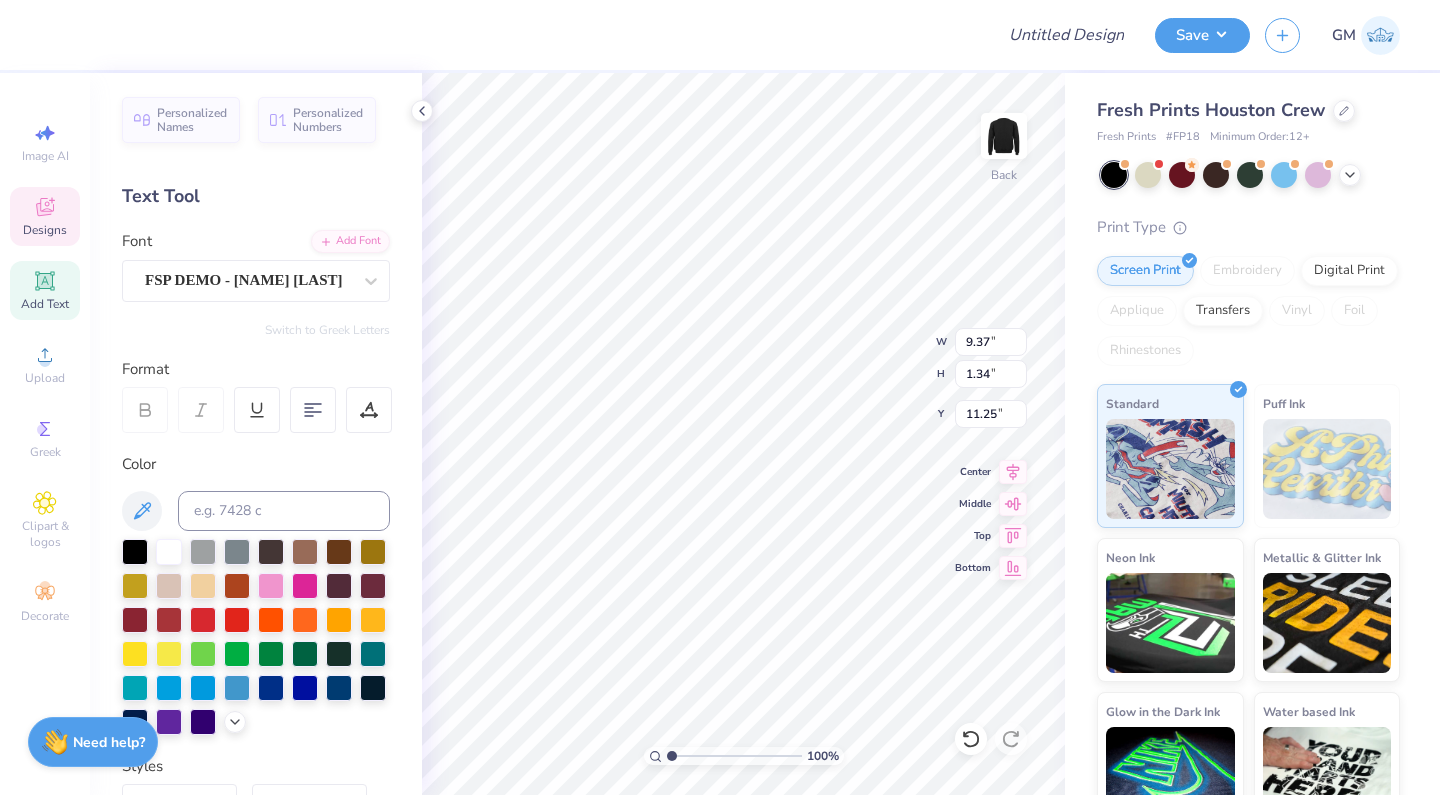 type on "11.60" 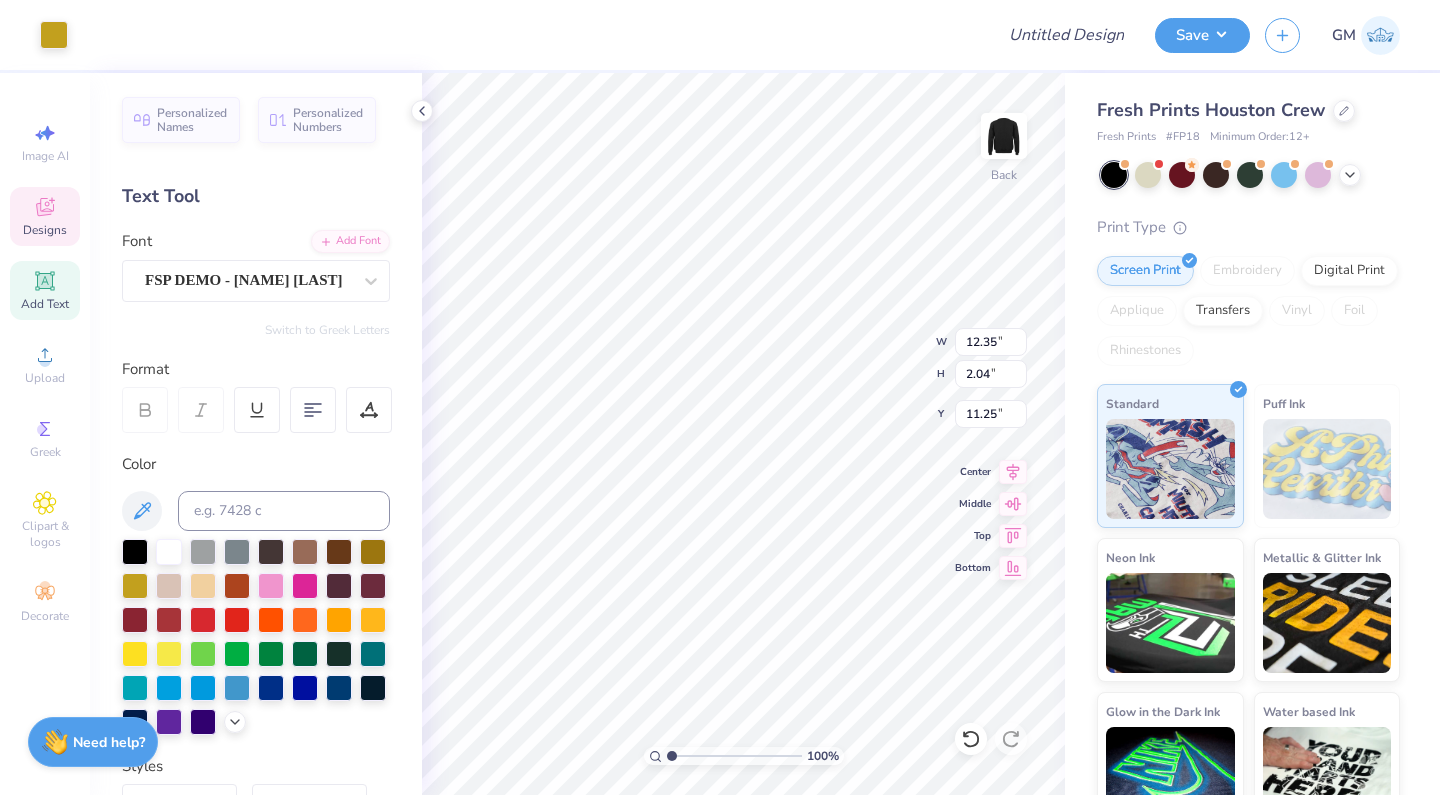 type on "10.90" 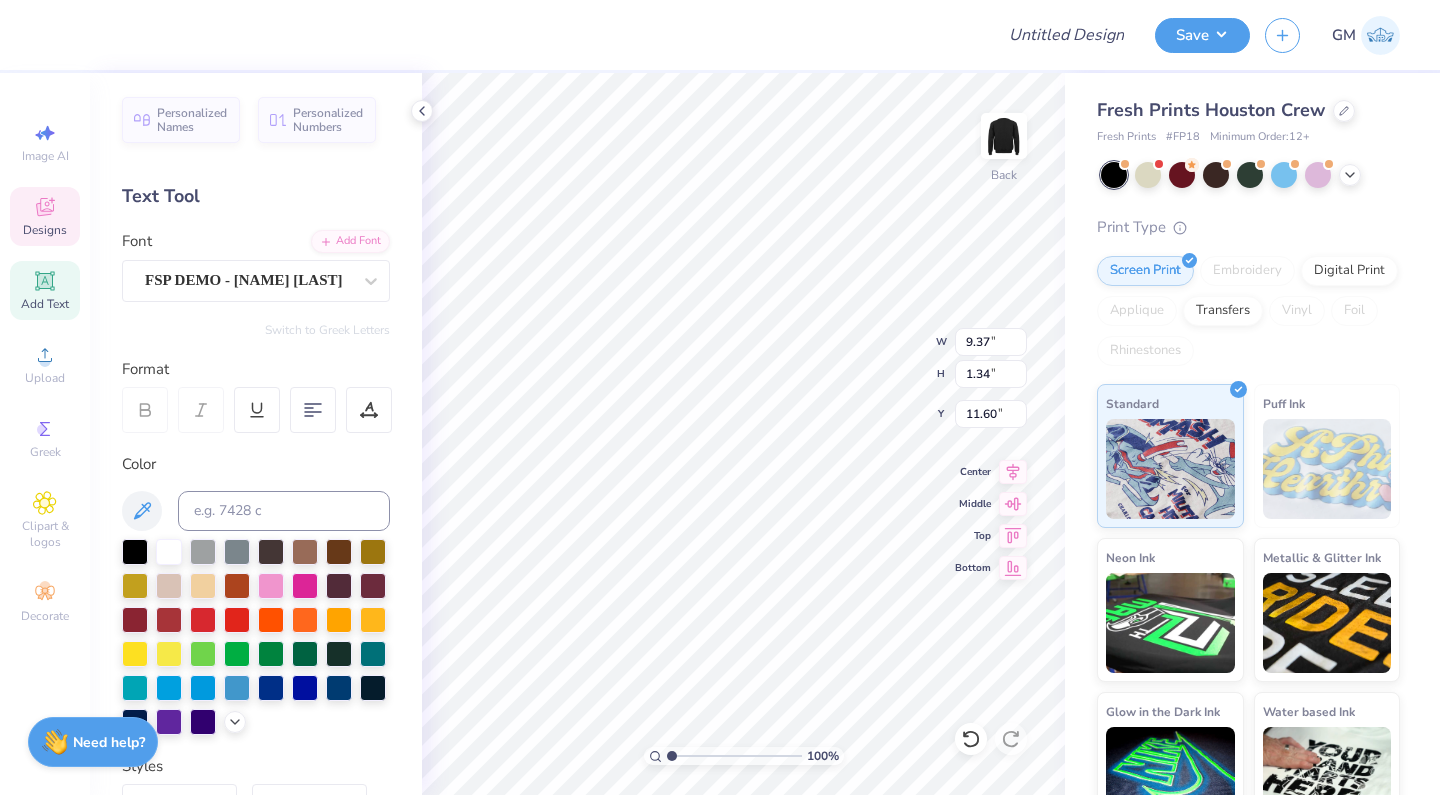 type on "11.25" 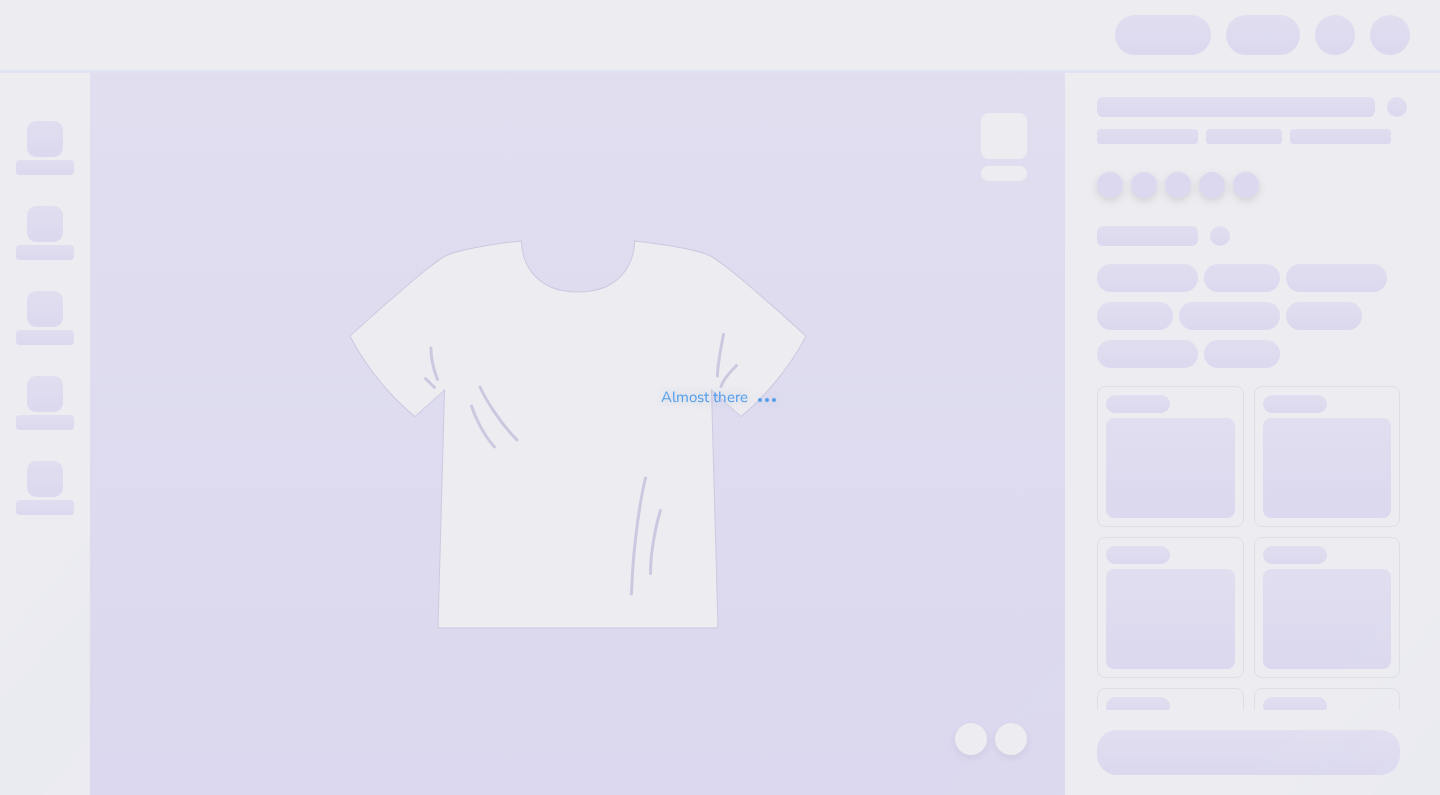 scroll, scrollTop: 0, scrollLeft: 0, axis: both 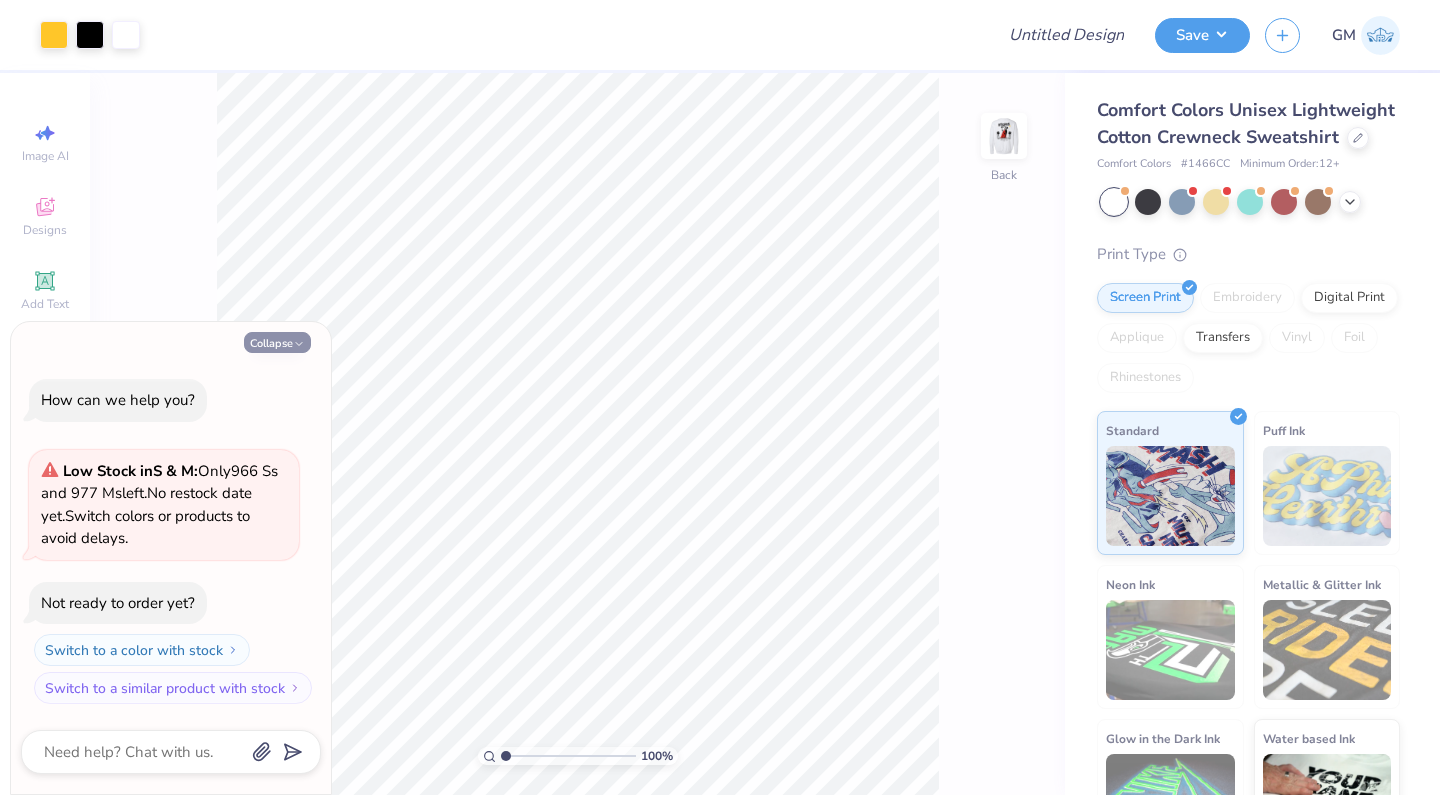 click 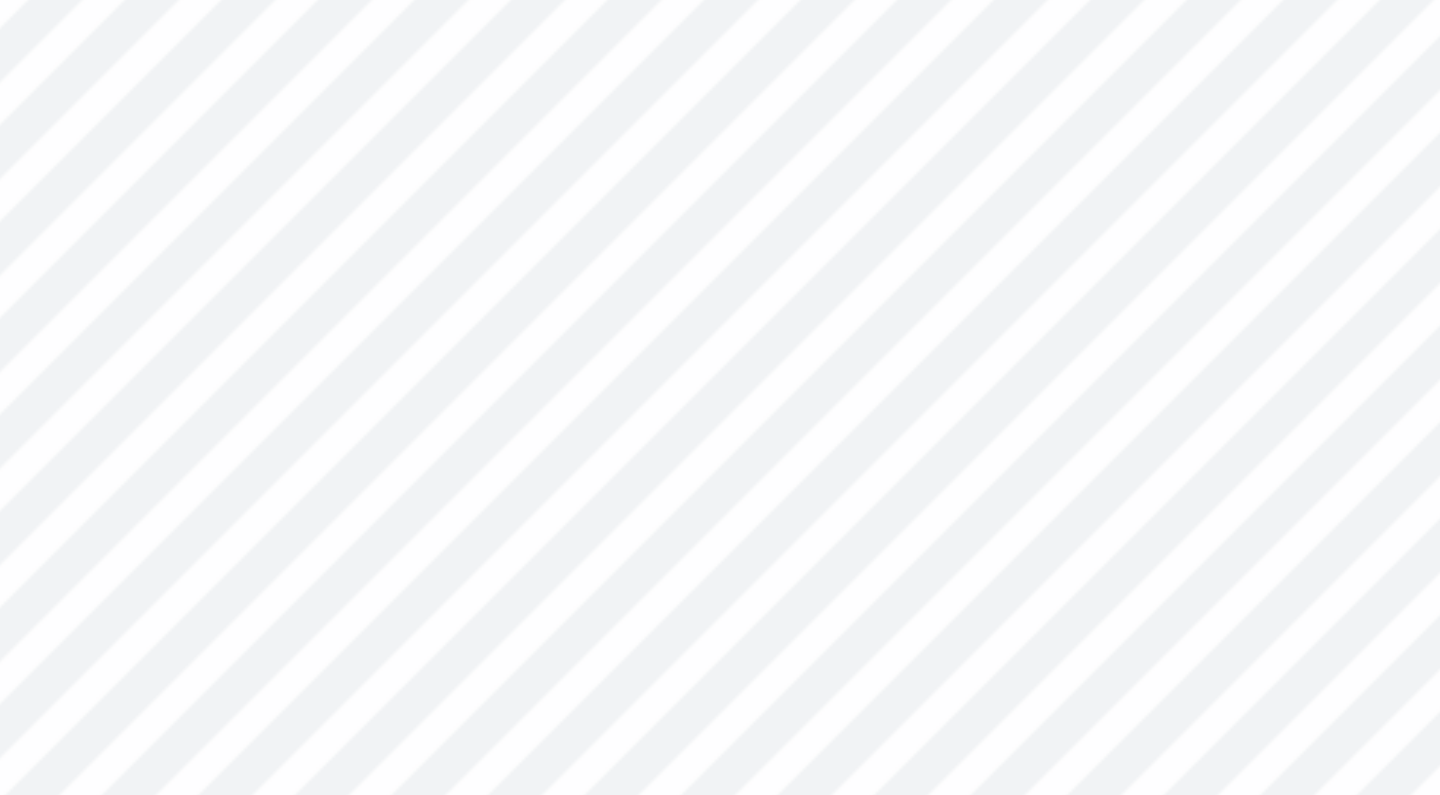 type on "8.42" 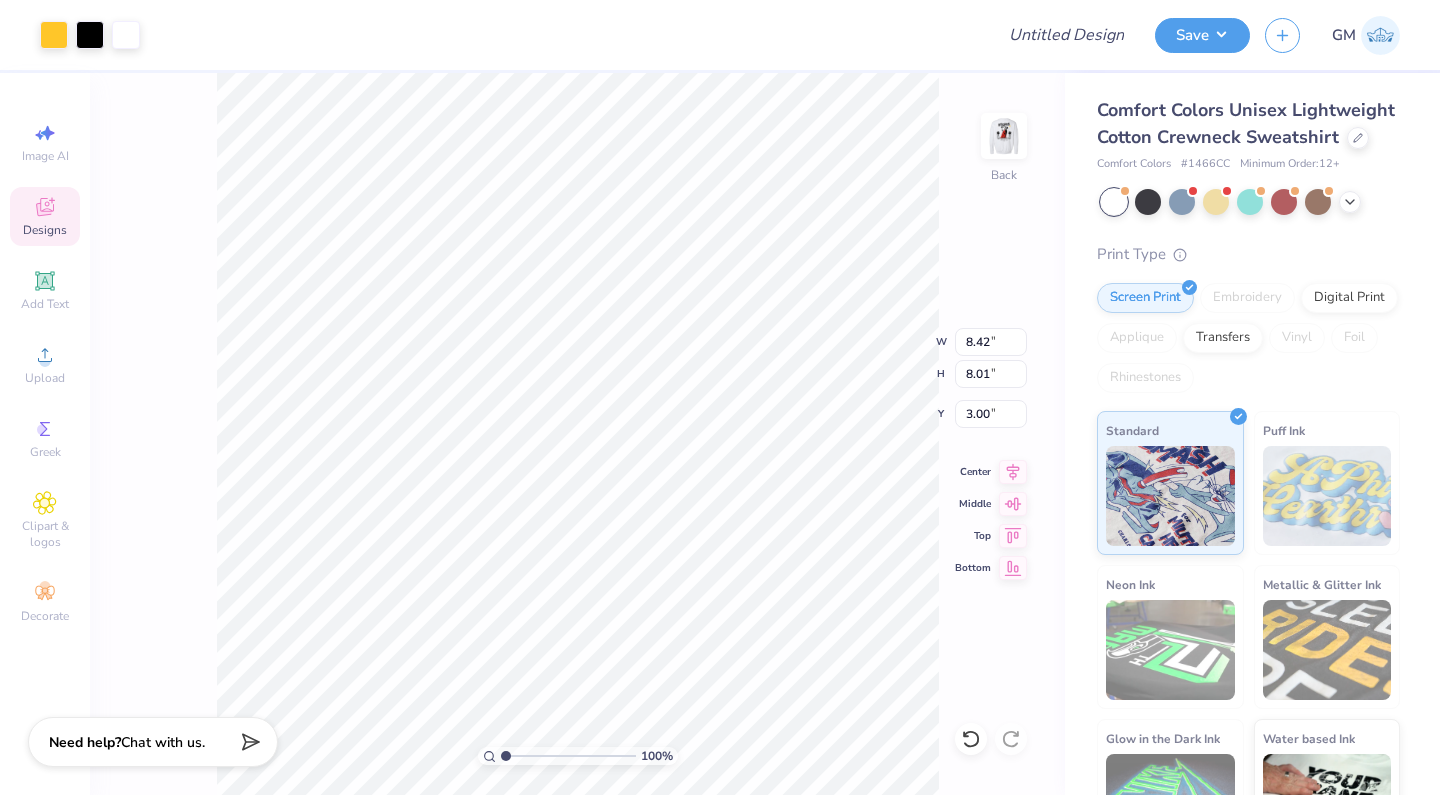type on "13.35" 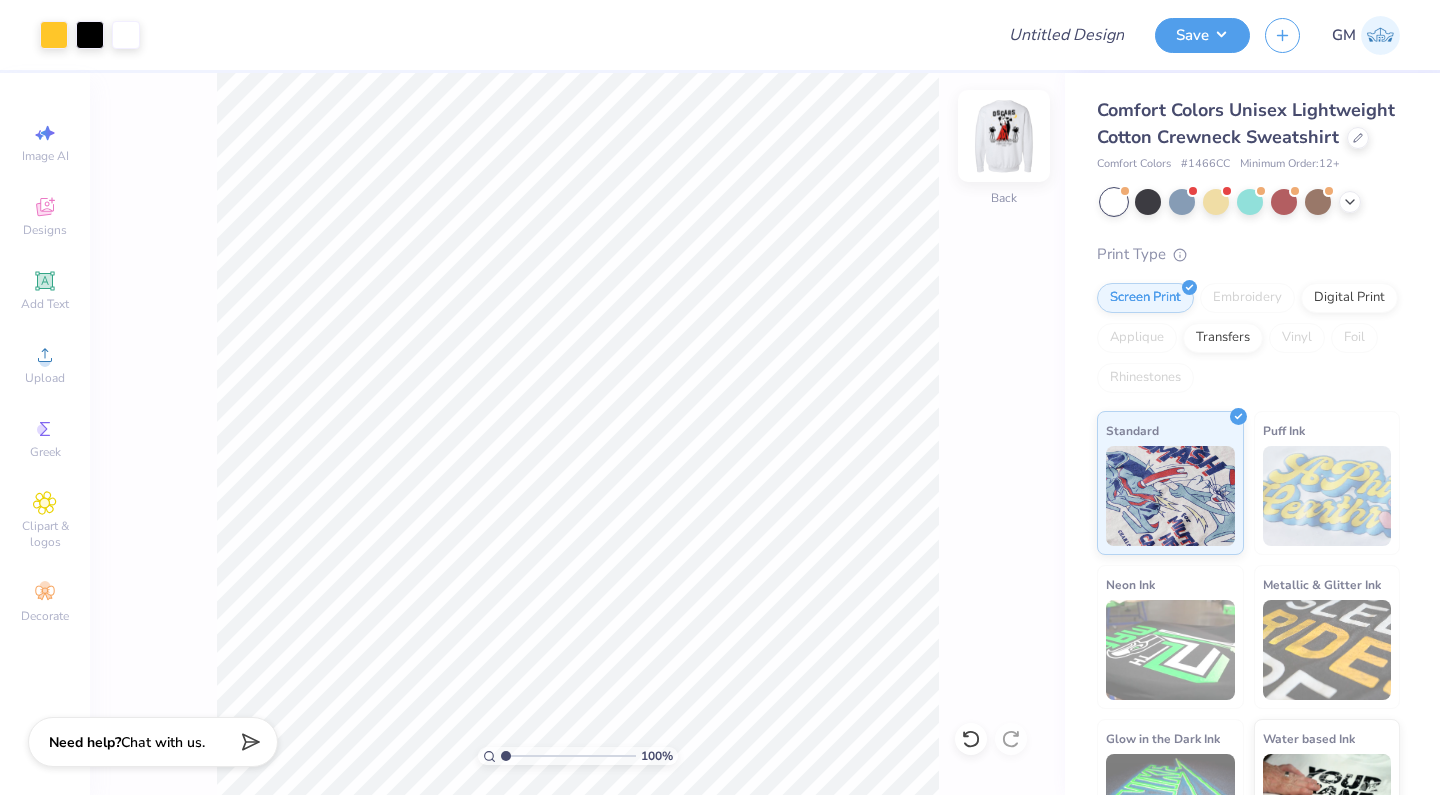 click at bounding box center (1004, 136) 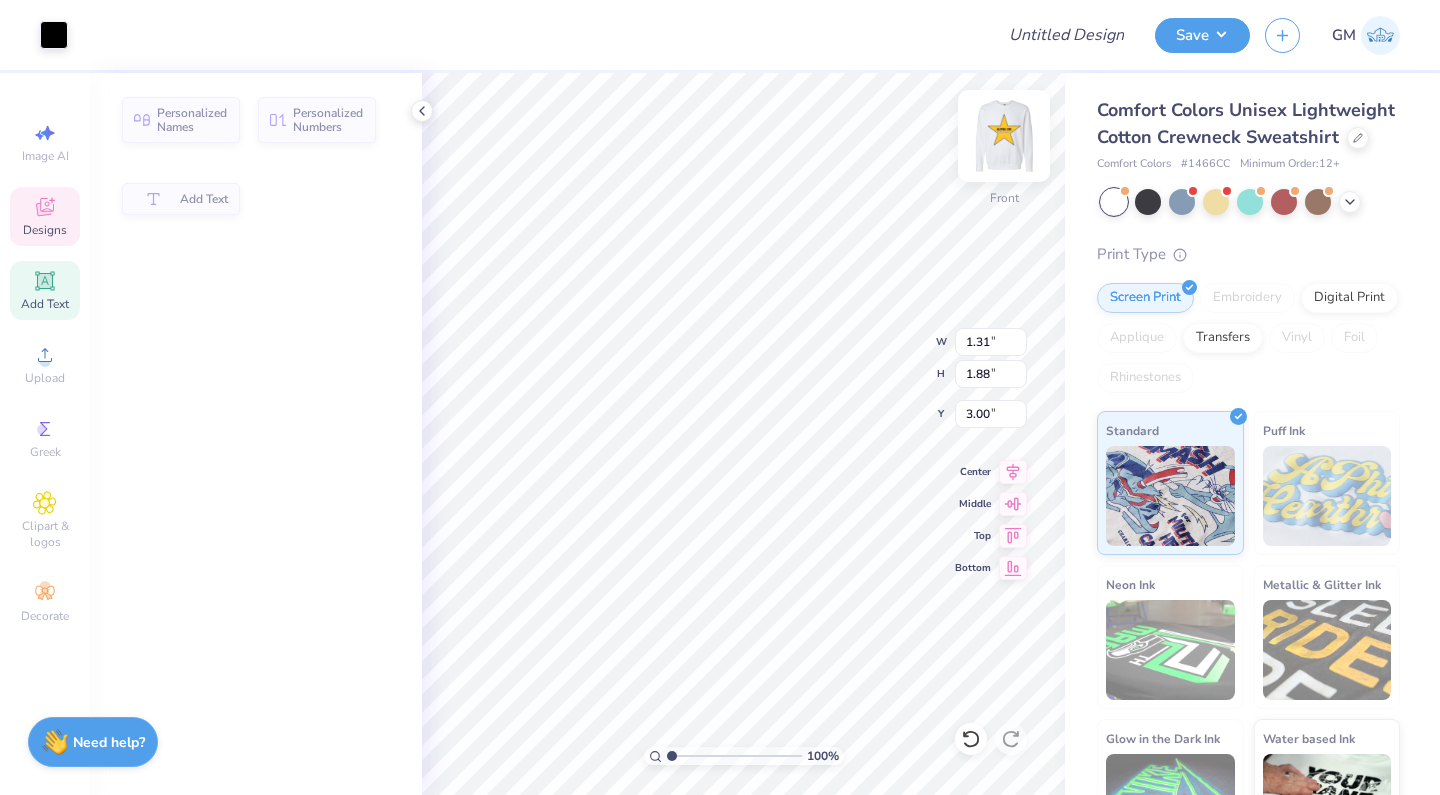 type on "1.31" 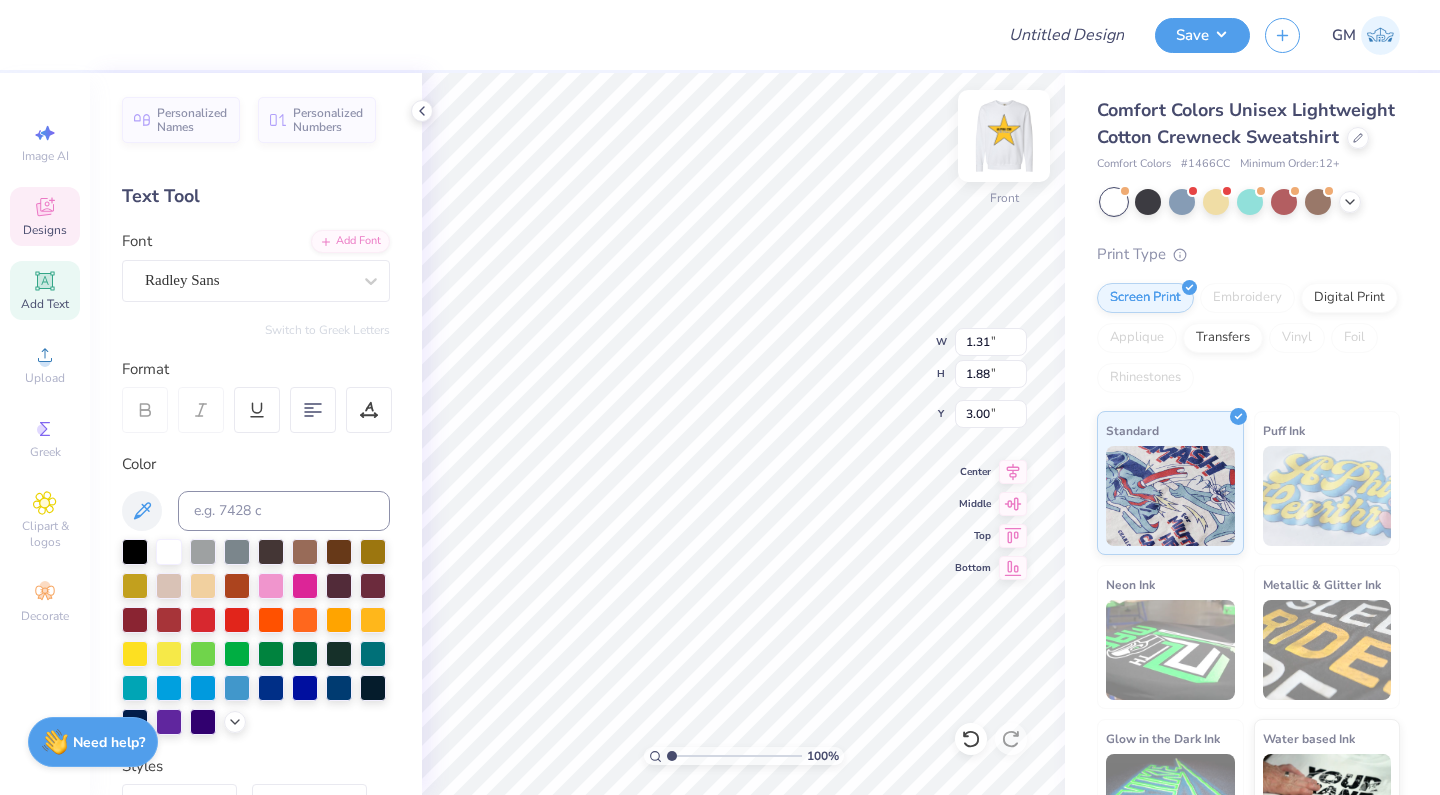 type on "4.72" 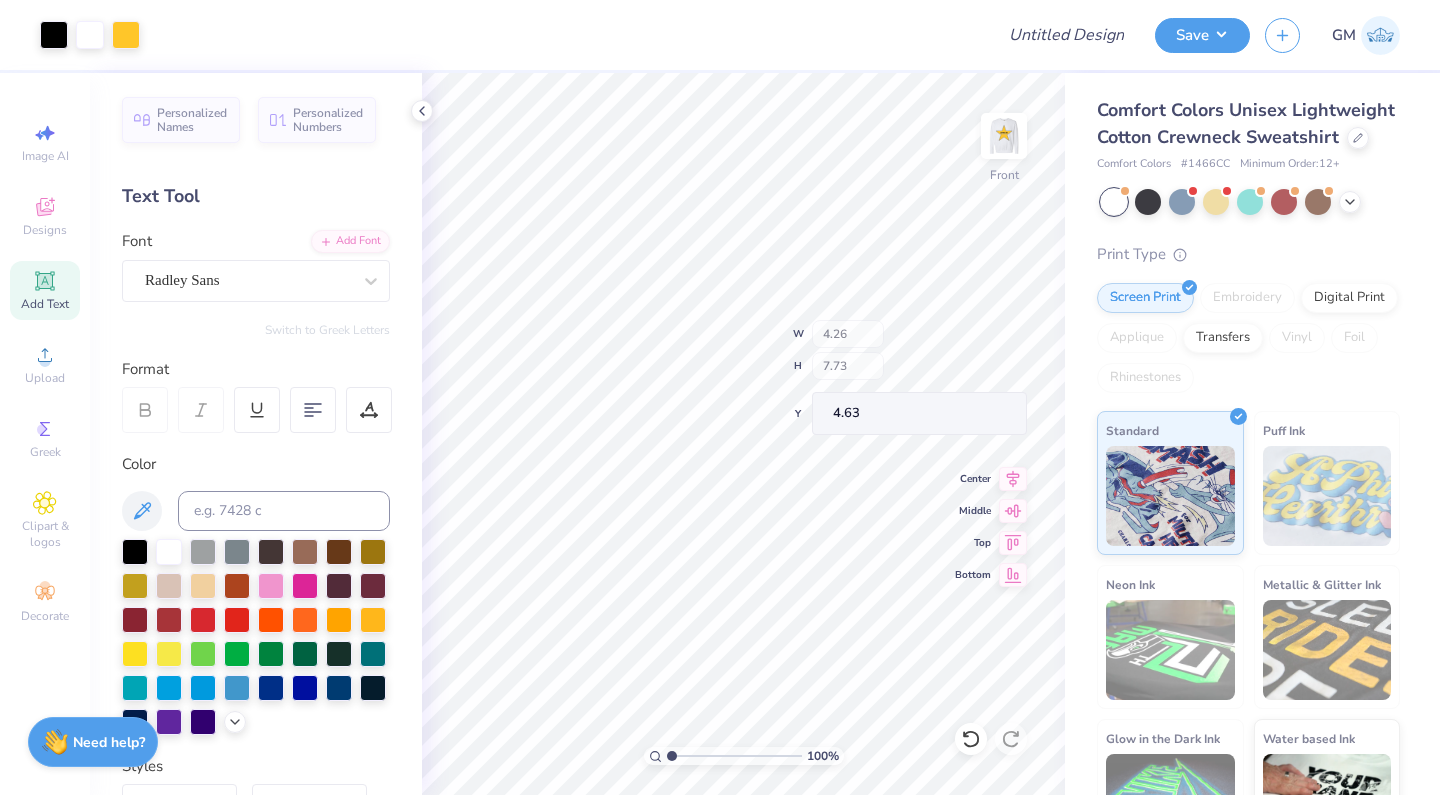 type on "4.63" 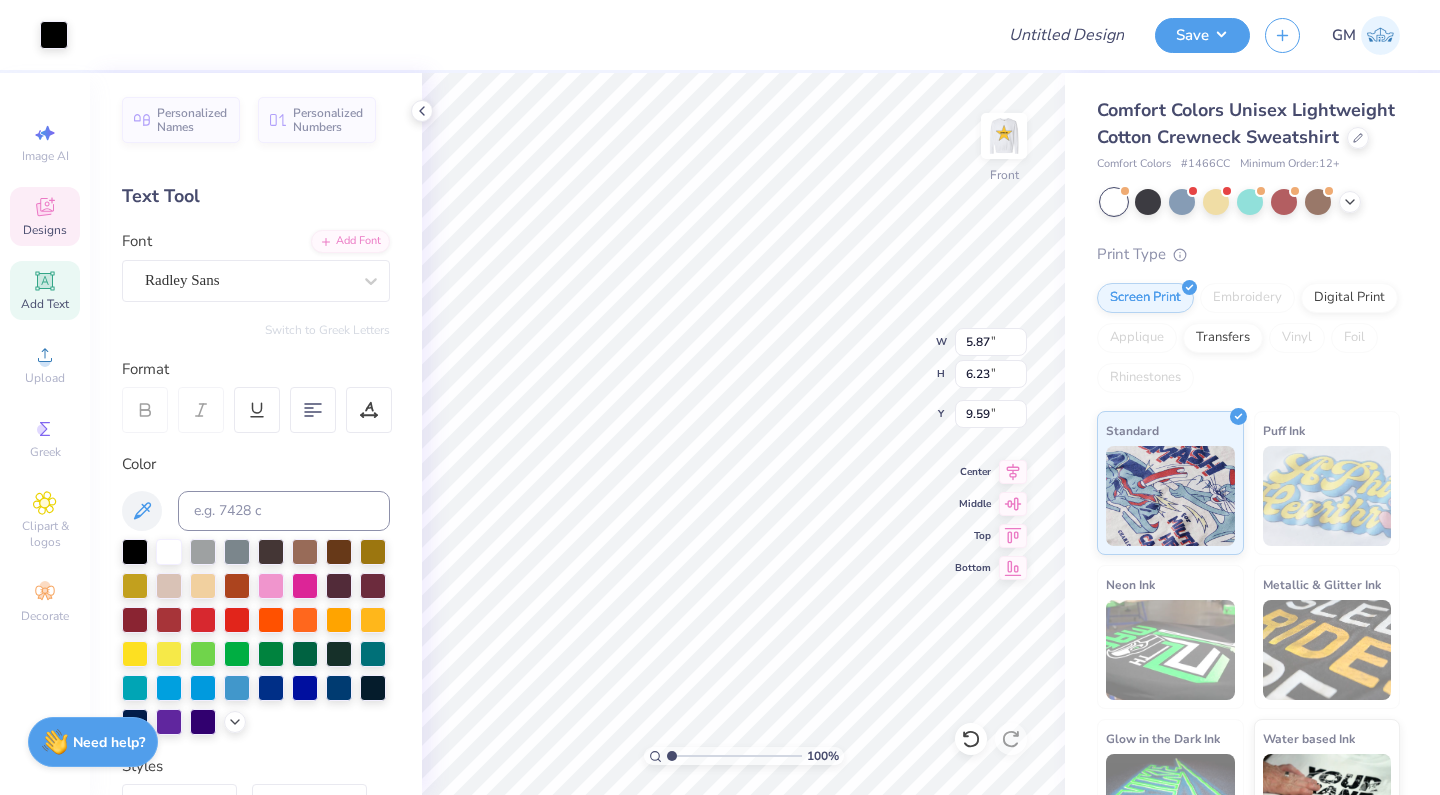 type on "5.78" 